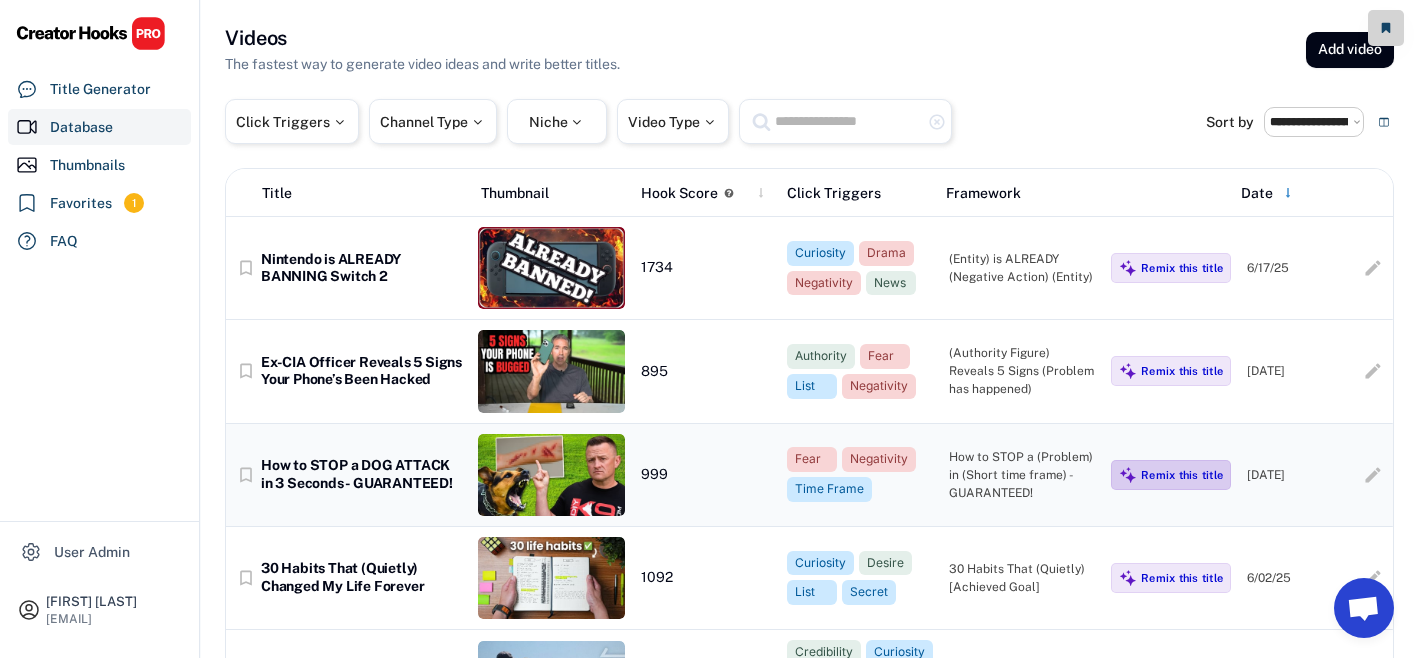 select on "**********" 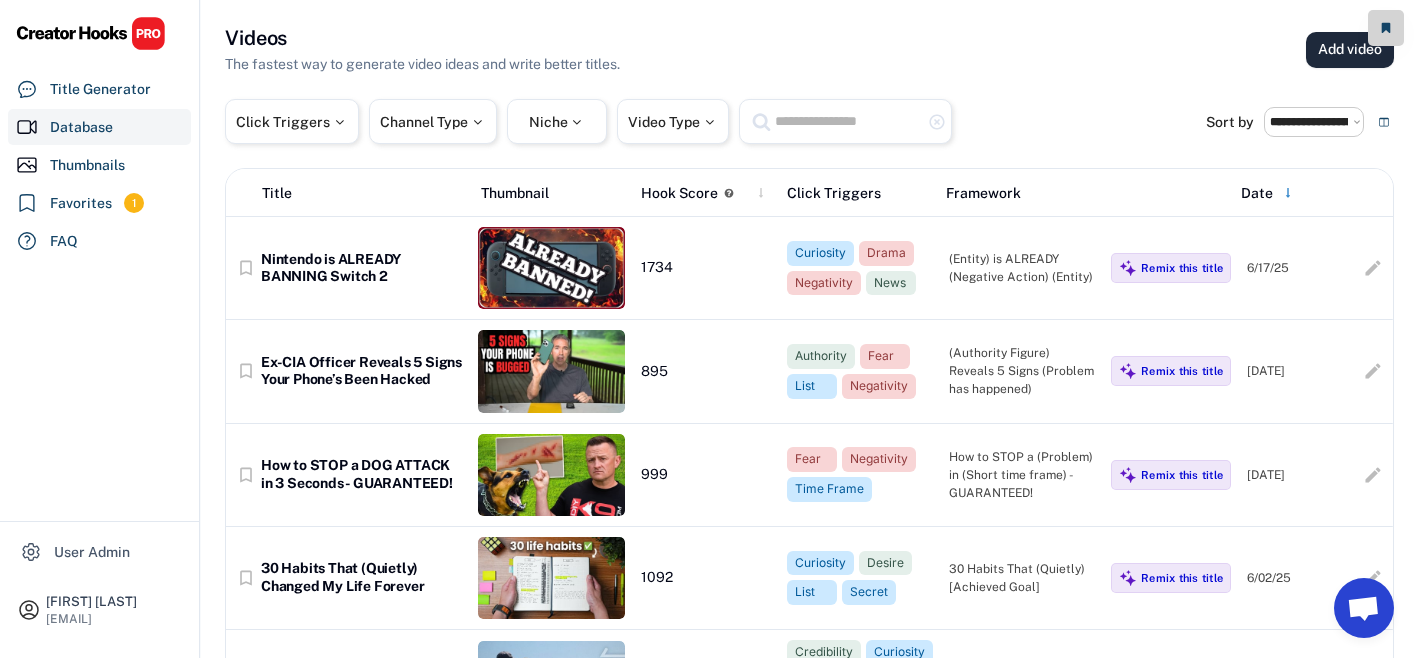 click on "Add video" at bounding box center [1350, 50] 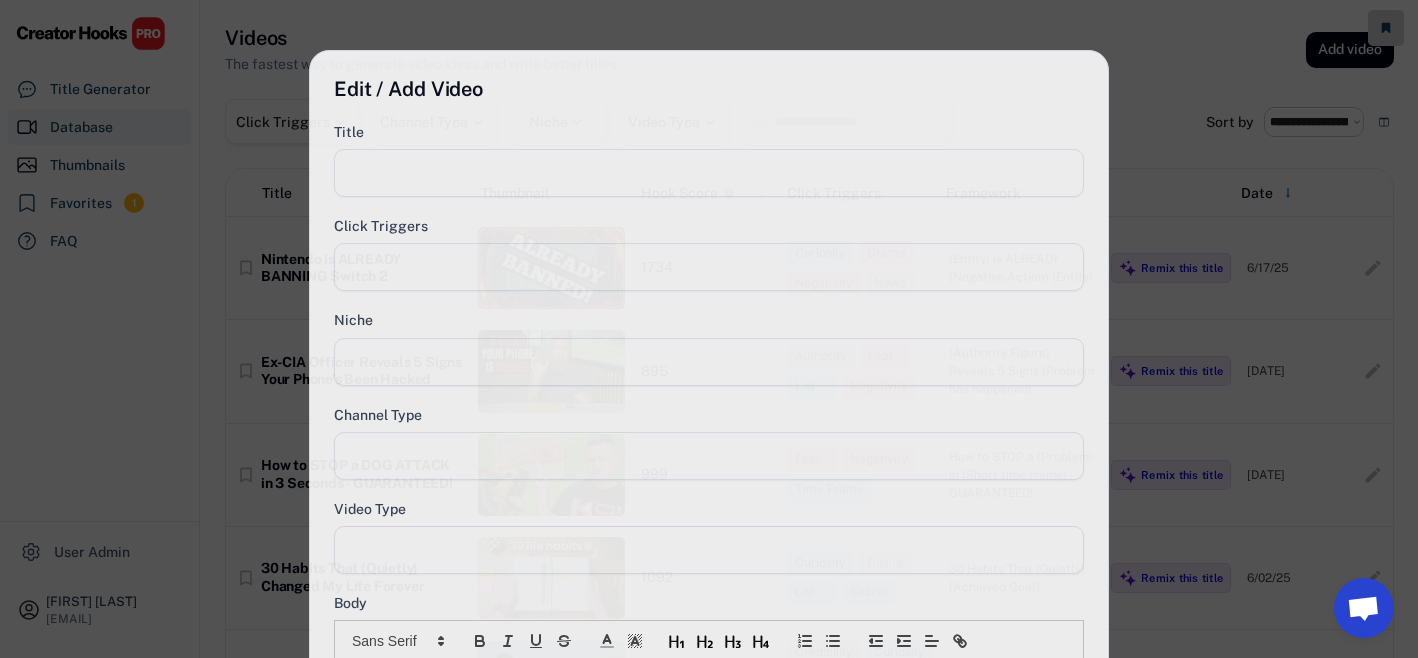 select 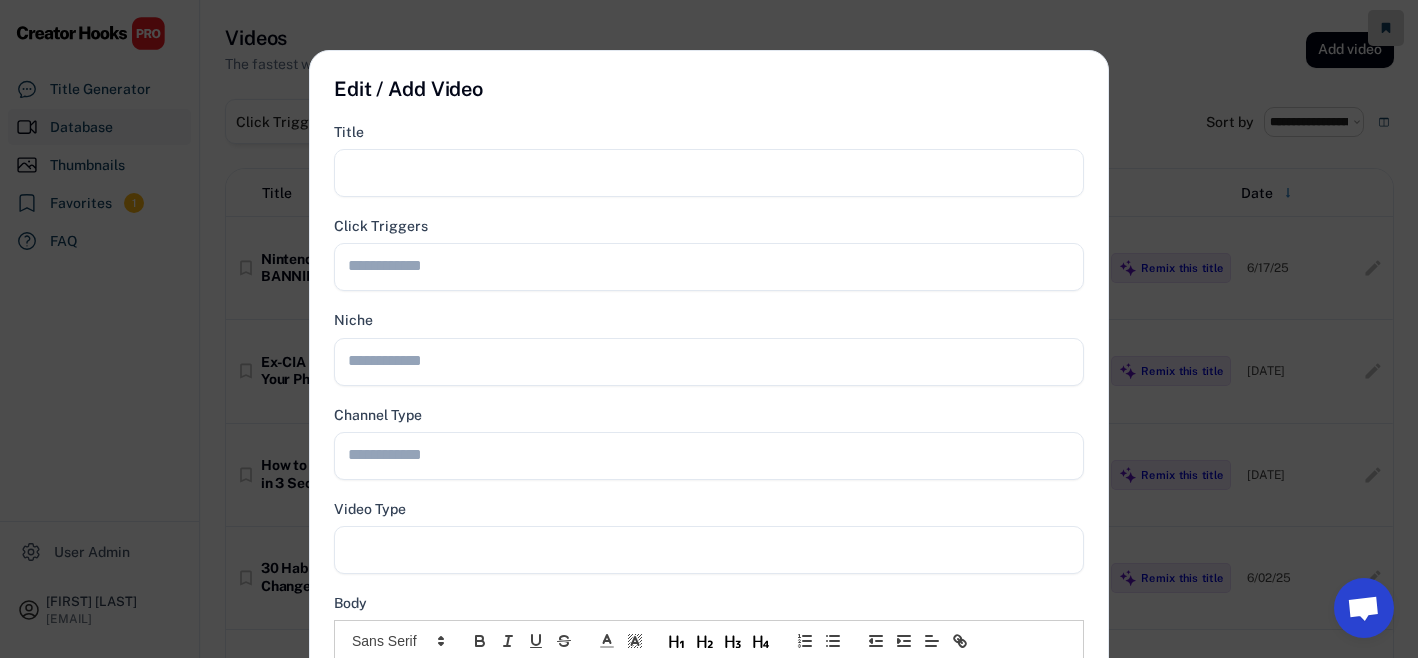 select 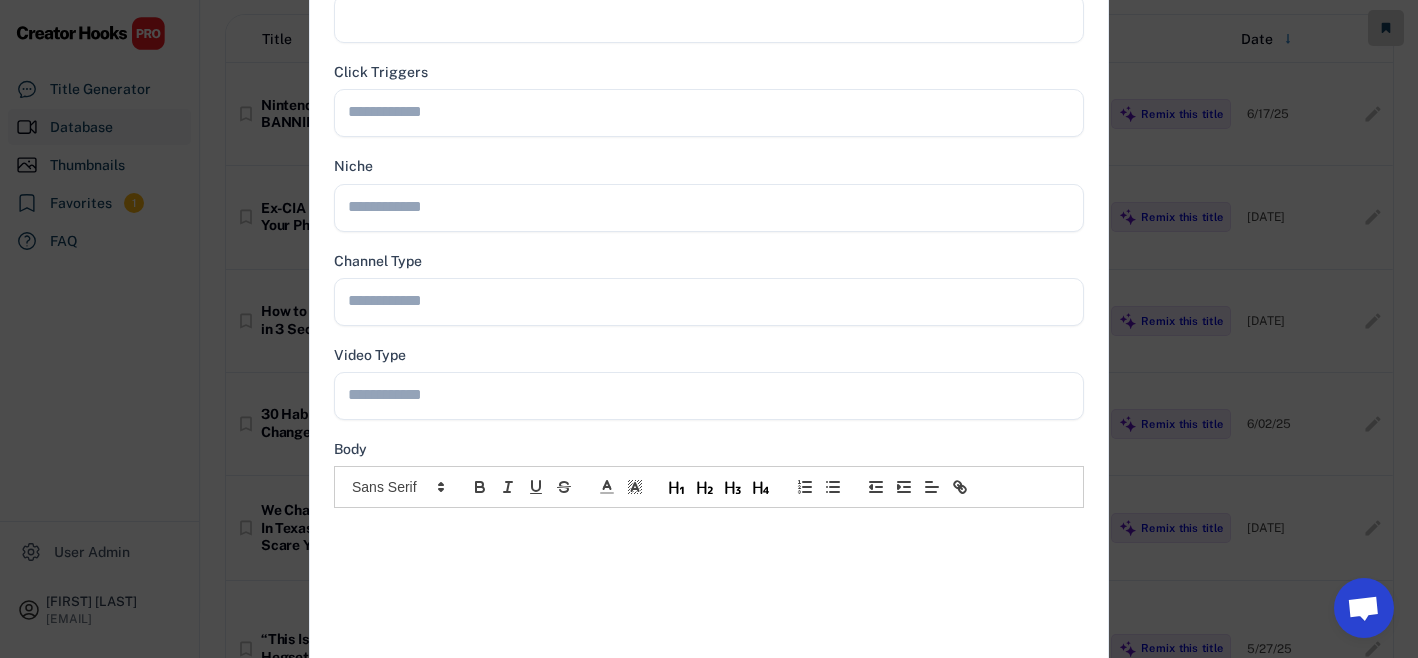 scroll, scrollTop: 312, scrollLeft: 0, axis: vertical 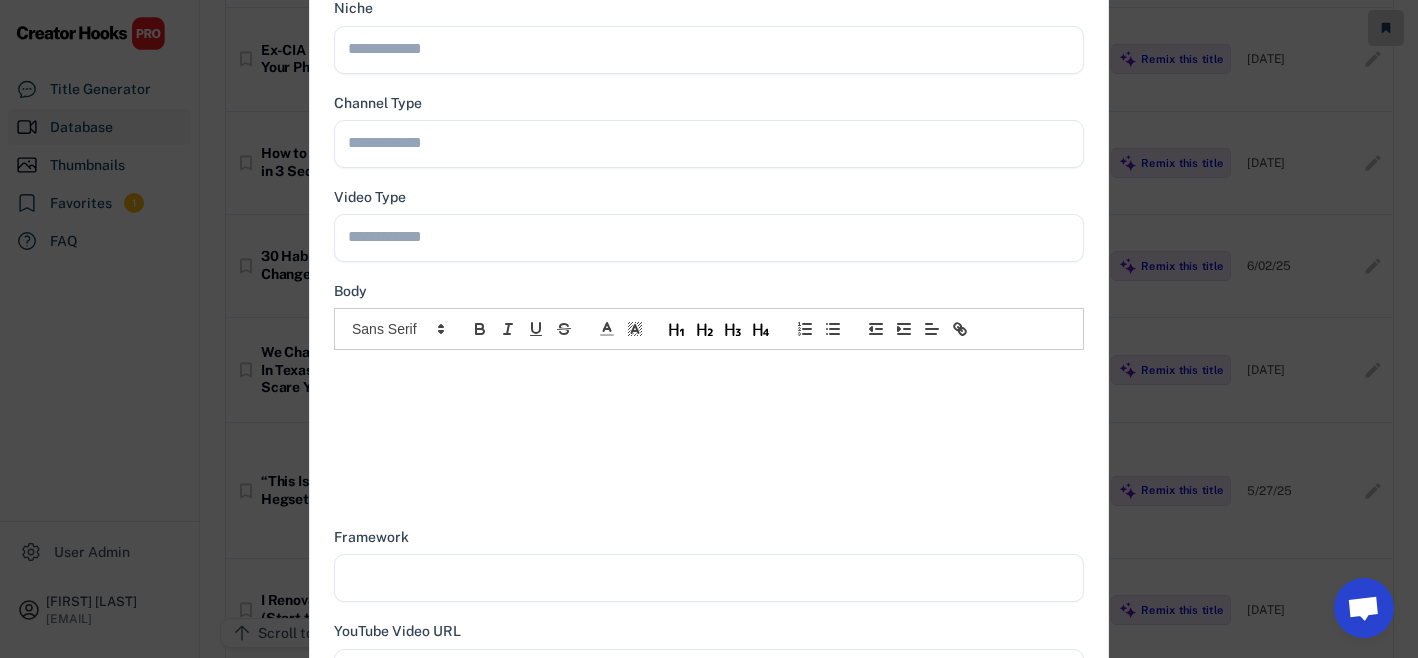 click at bounding box center (709, 371) 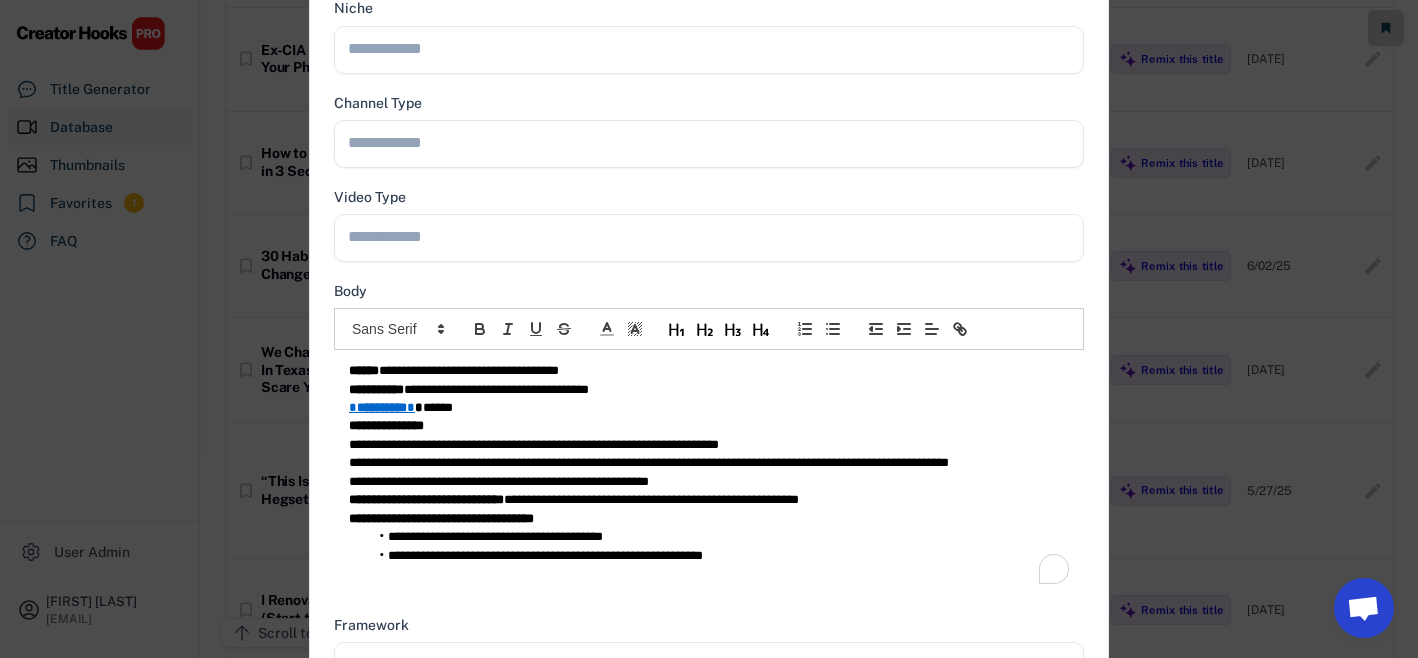 scroll, scrollTop: 0, scrollLeft: 0, axis: both 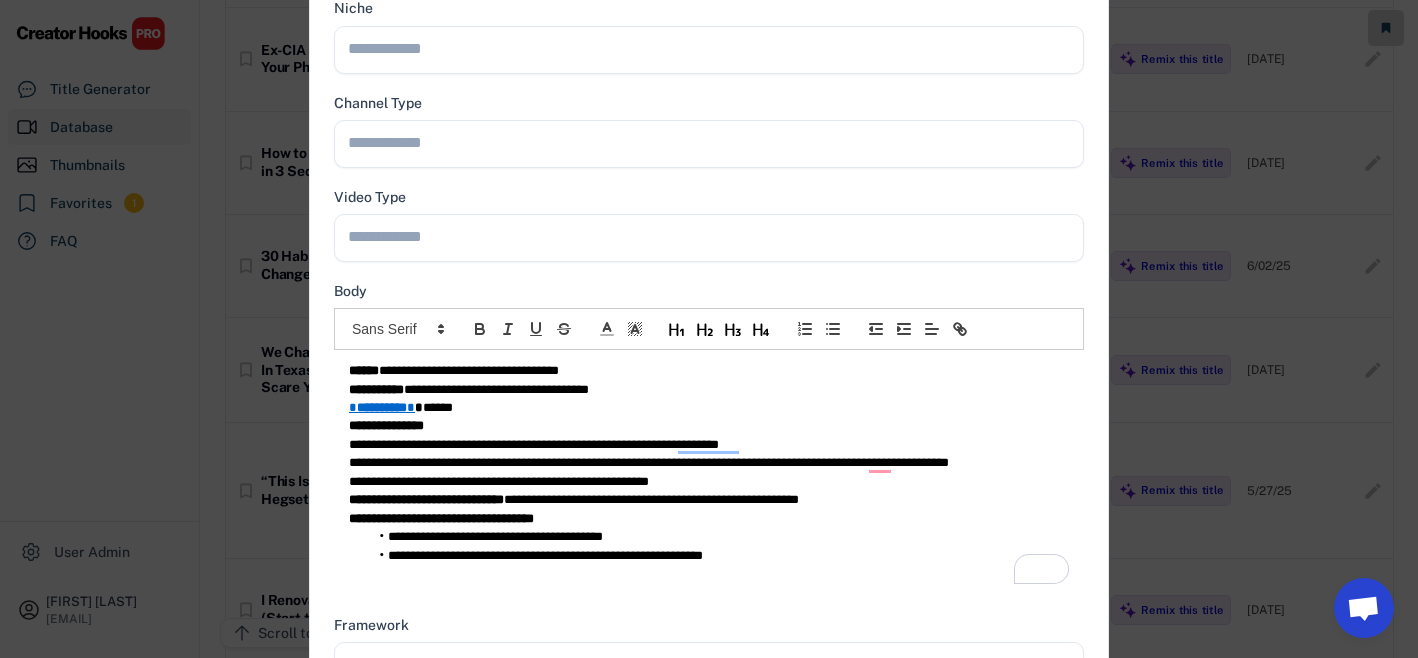 click on "**********" at bounding box center [709, 445] 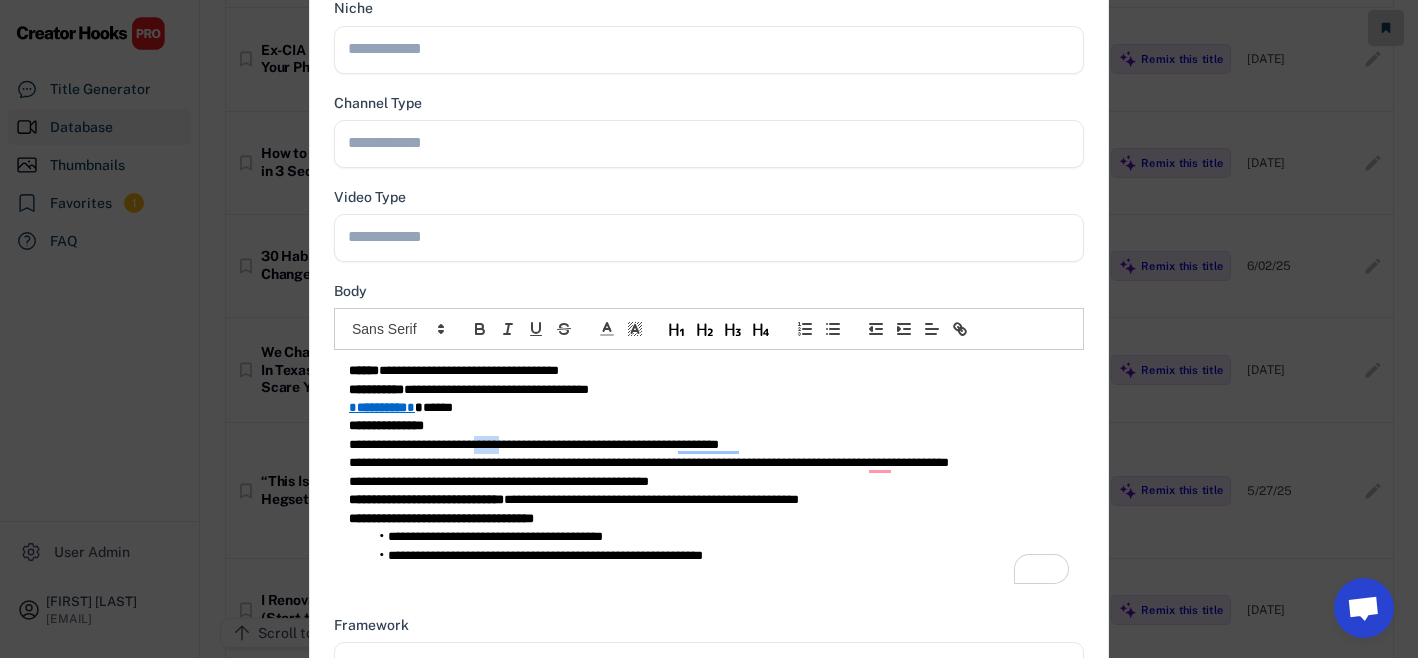click on "**********" at bounding box center (709, 445) 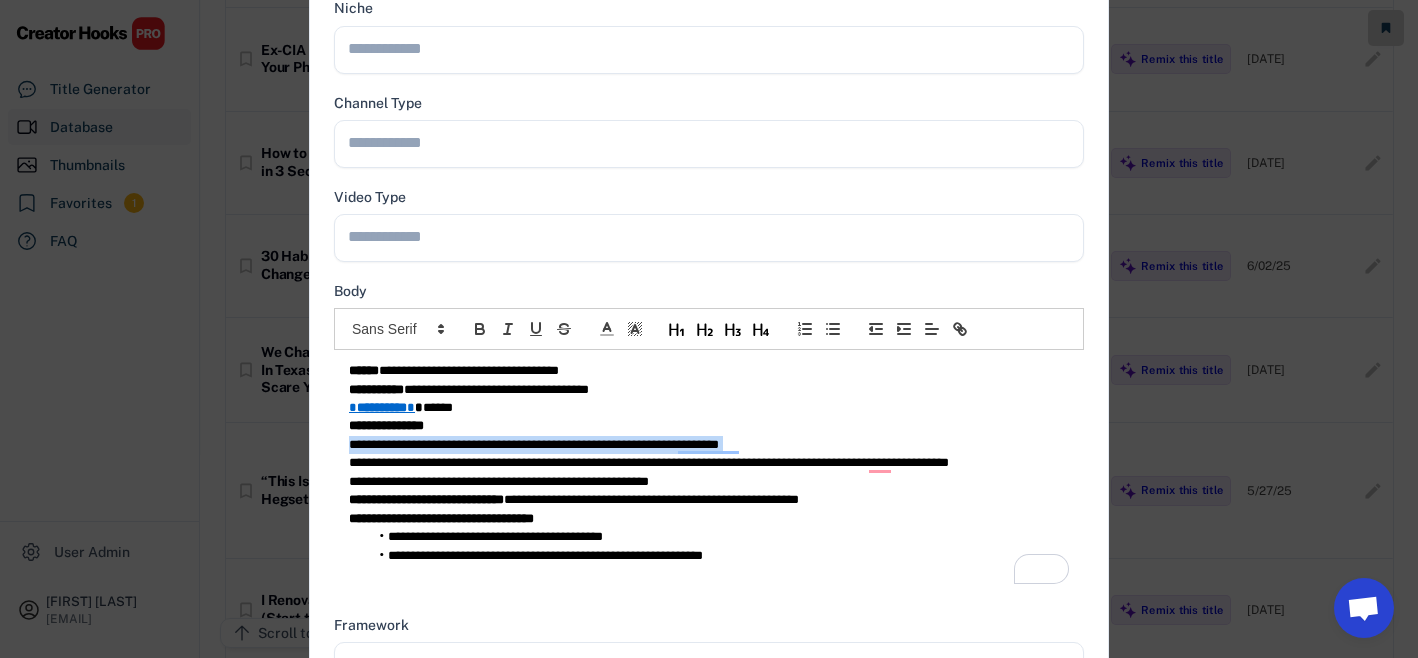 click on "**********" at bounding box center [709, 445] 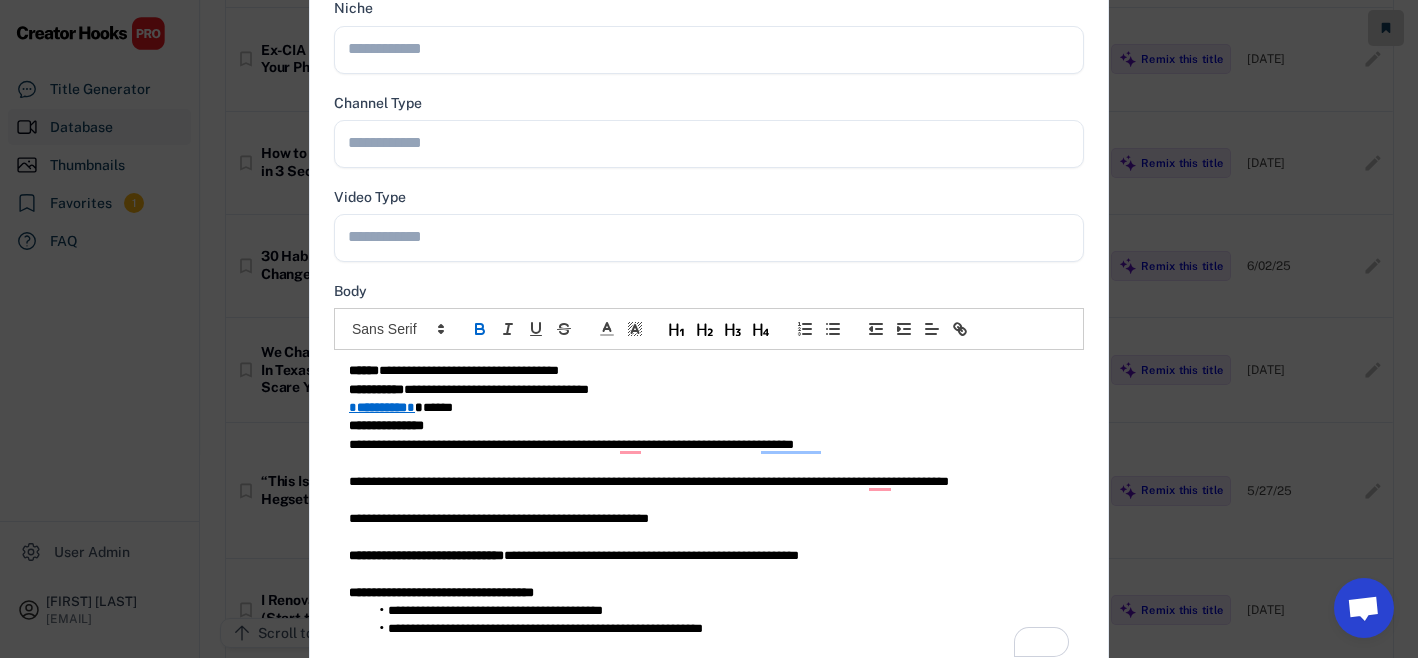 click on "**********" at bounding box center (376, 389) 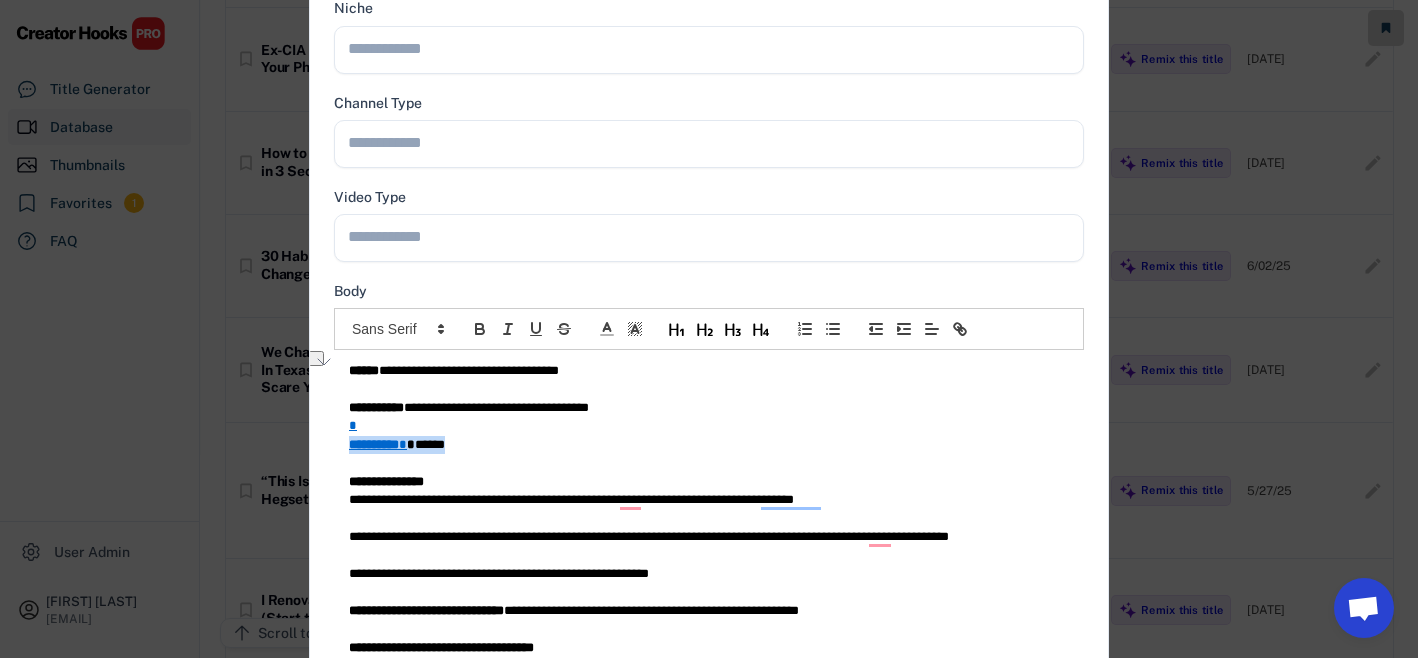 type on "**********" 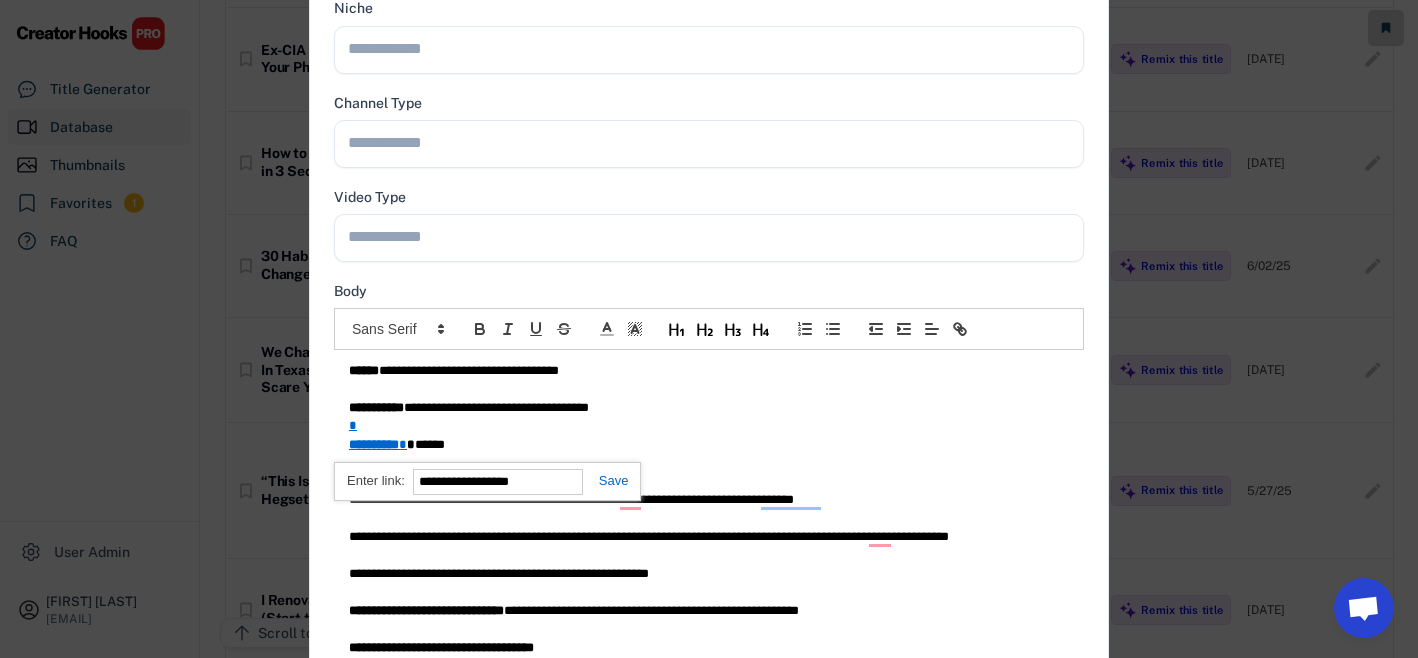 type 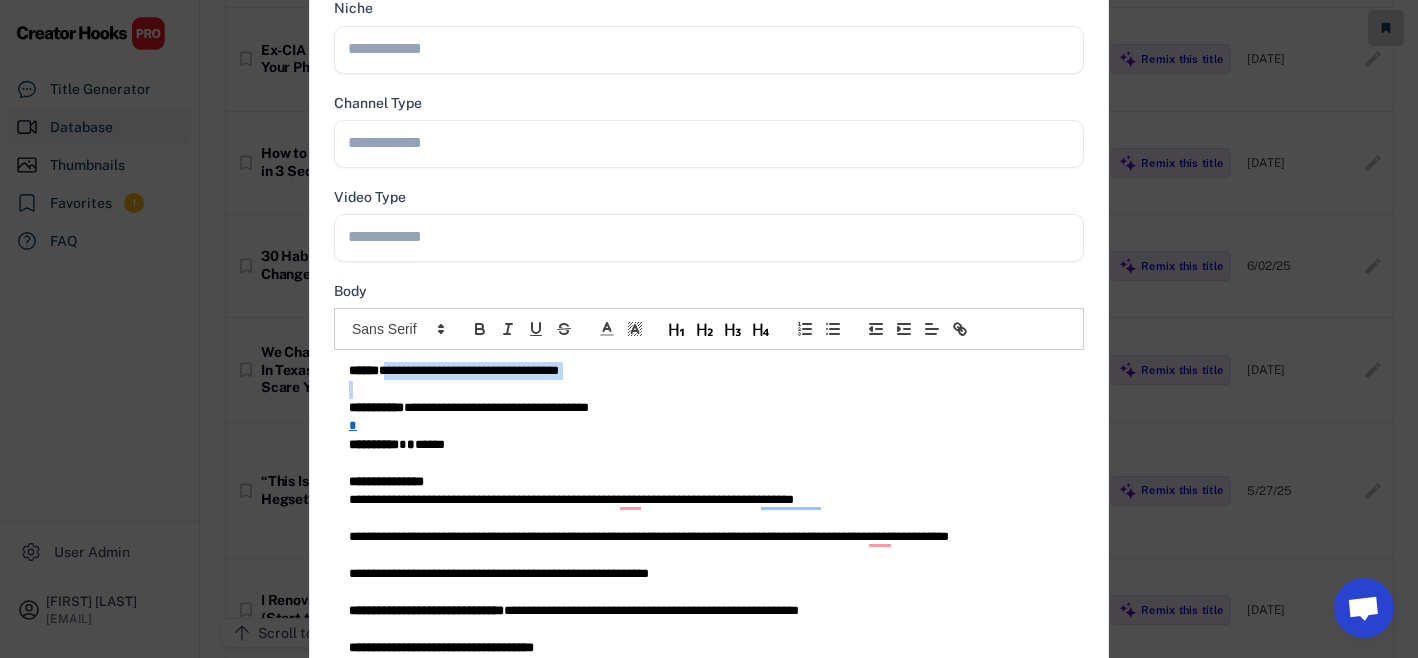 drag, startPoint x: 383, startPoint y: 373, endPoint x: 728, endPoint y: 388, distance: 345.32593 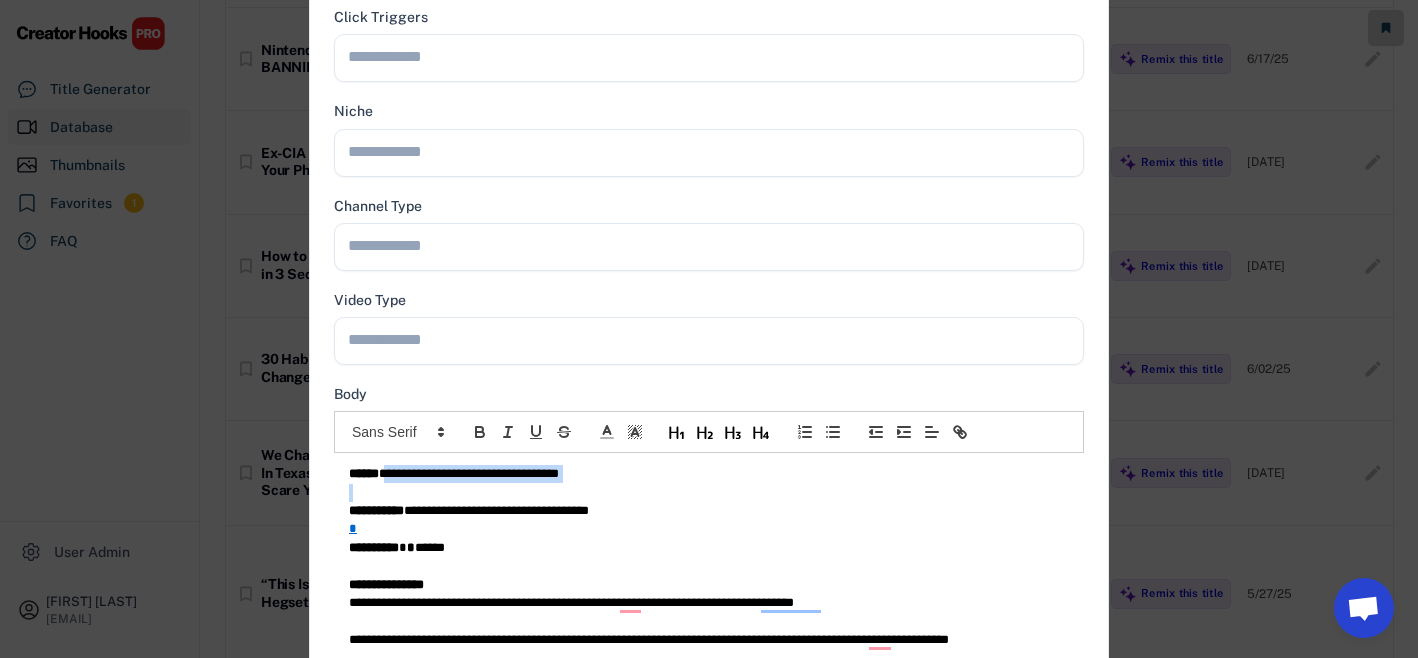 scroll, scrollTop: 7, scrollLeft: 0, axis: vertical 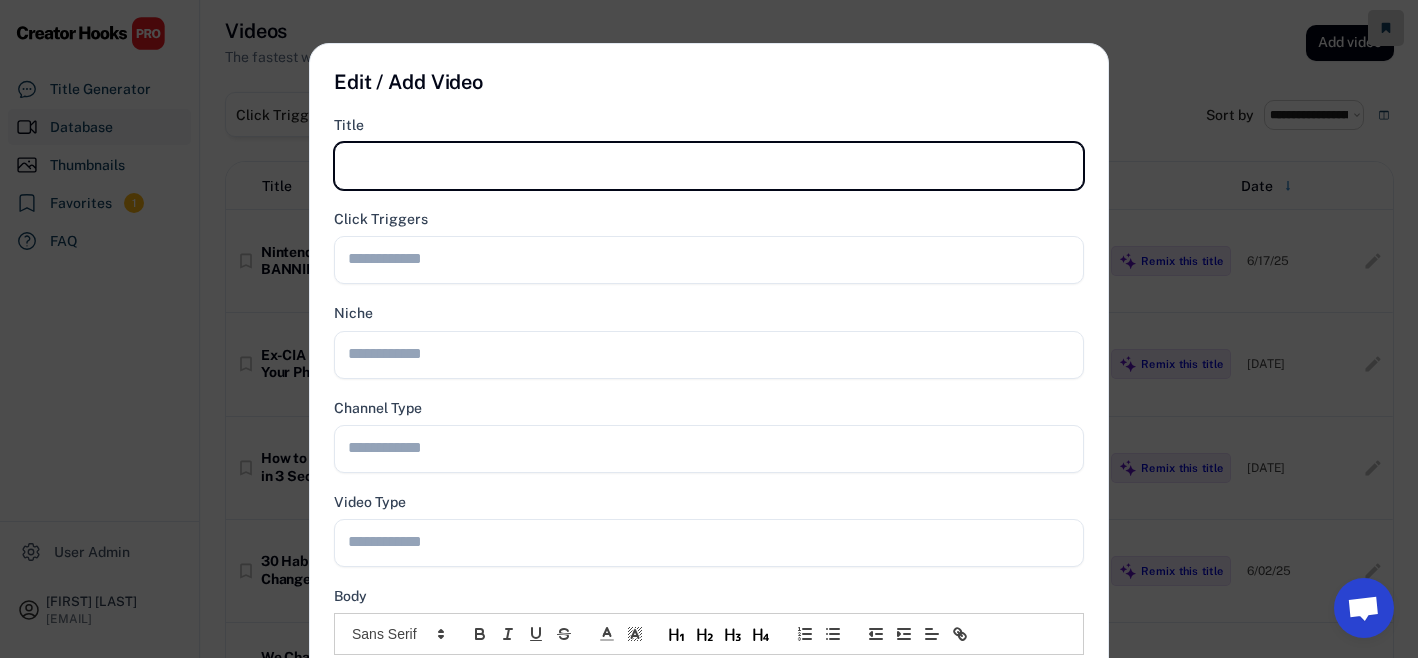 click at bounding box center (709, 166) 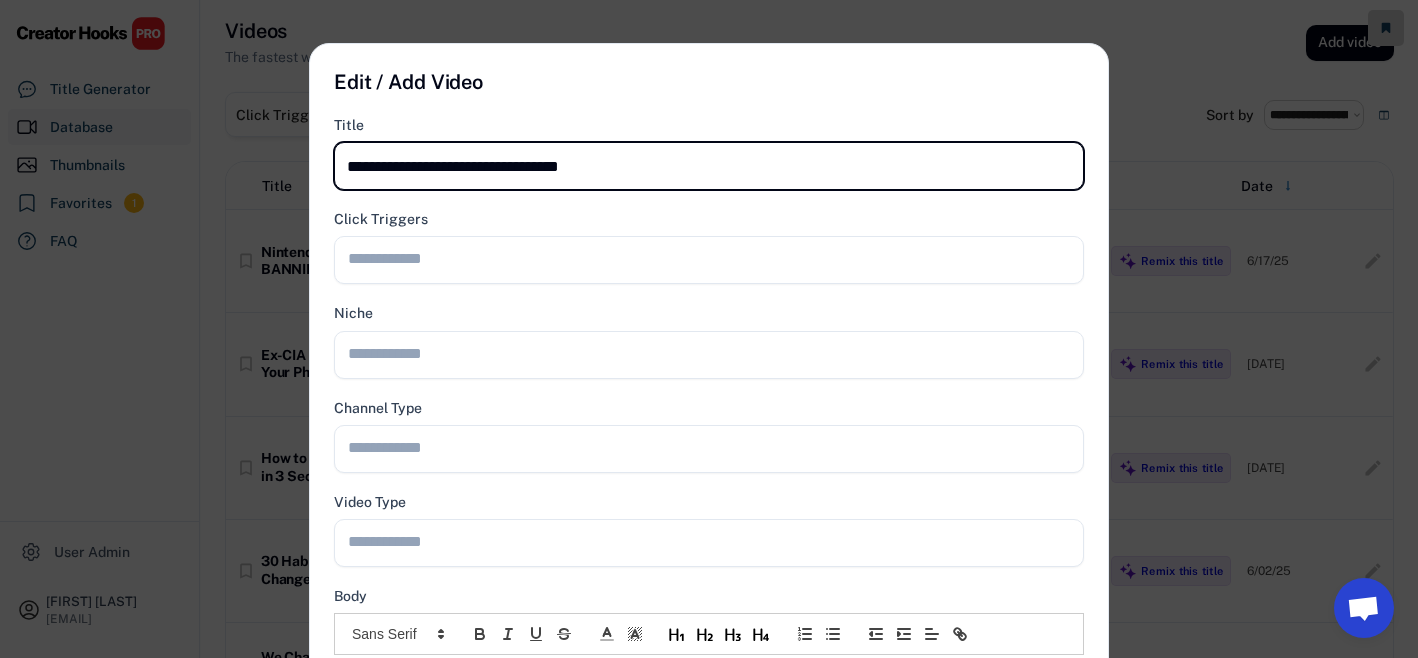 type on "**********" 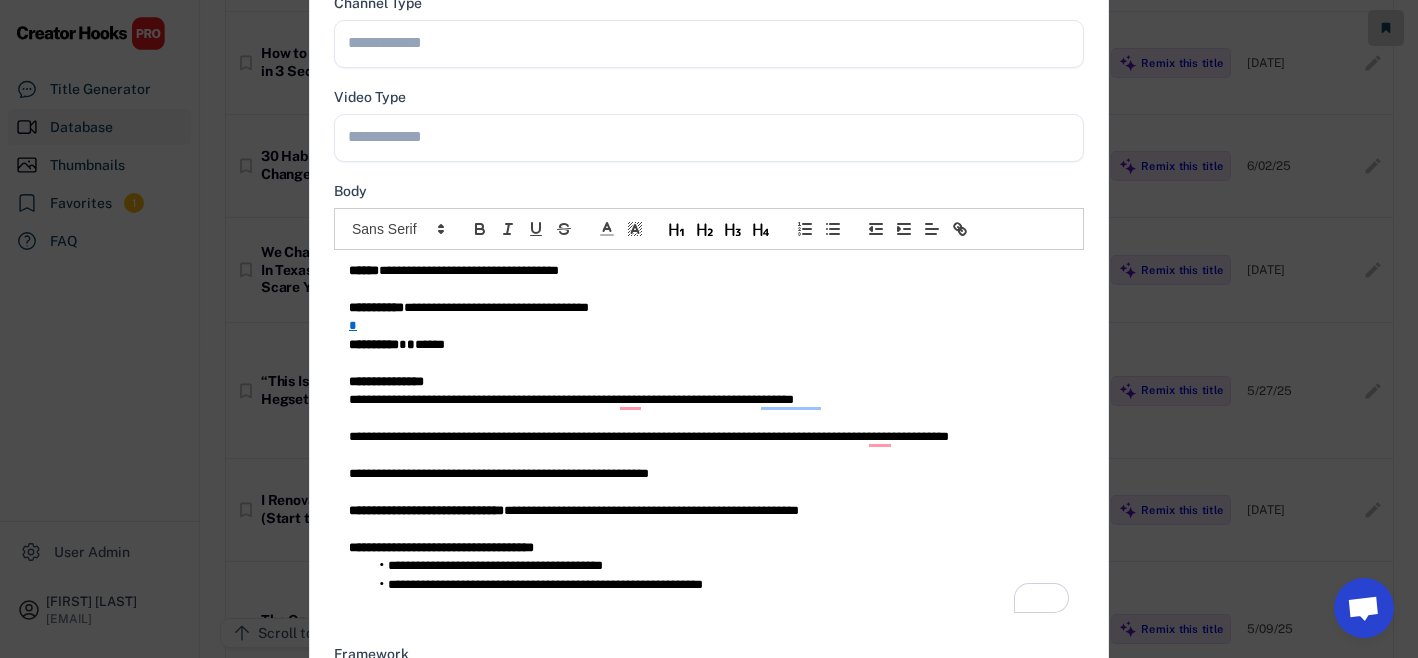 scroll, scrollTop: 465, scrollLeft: 0, axis: vertical 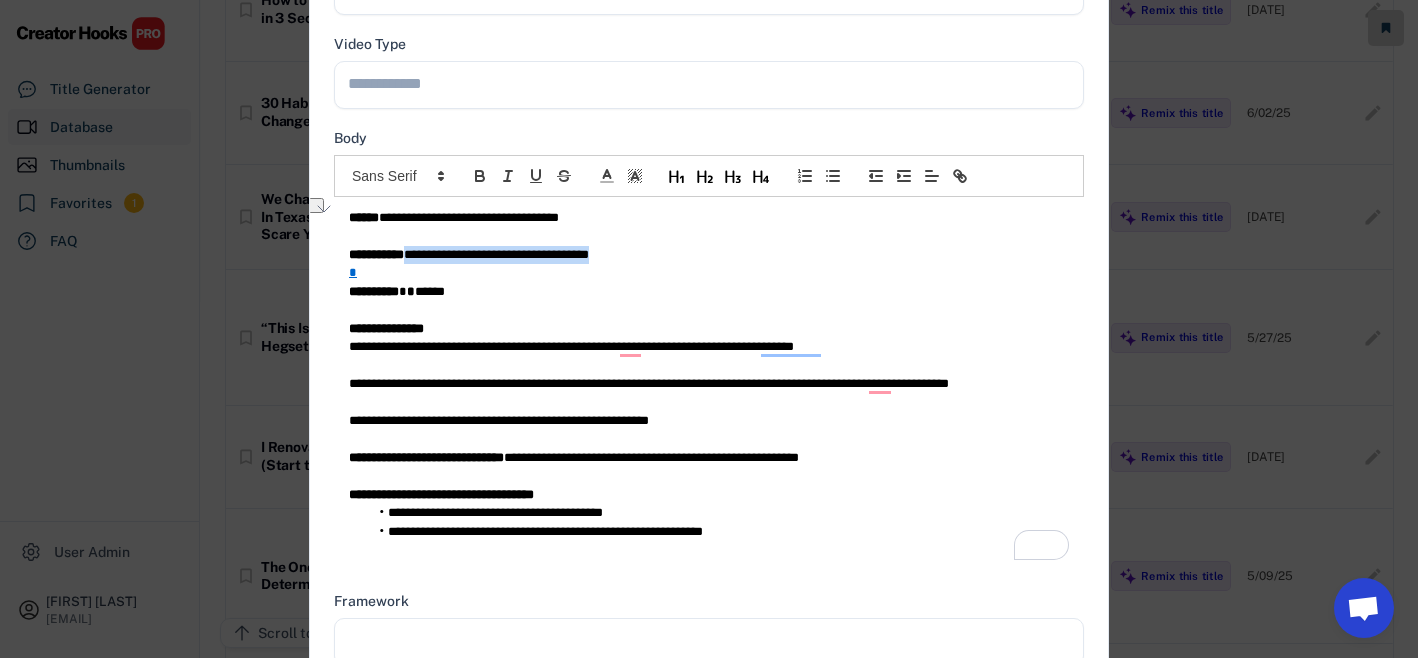 drag, startPoint x: 427, startPoint y: 251, endPoint x: 643, endPoint y: 252, distance: 216.00232 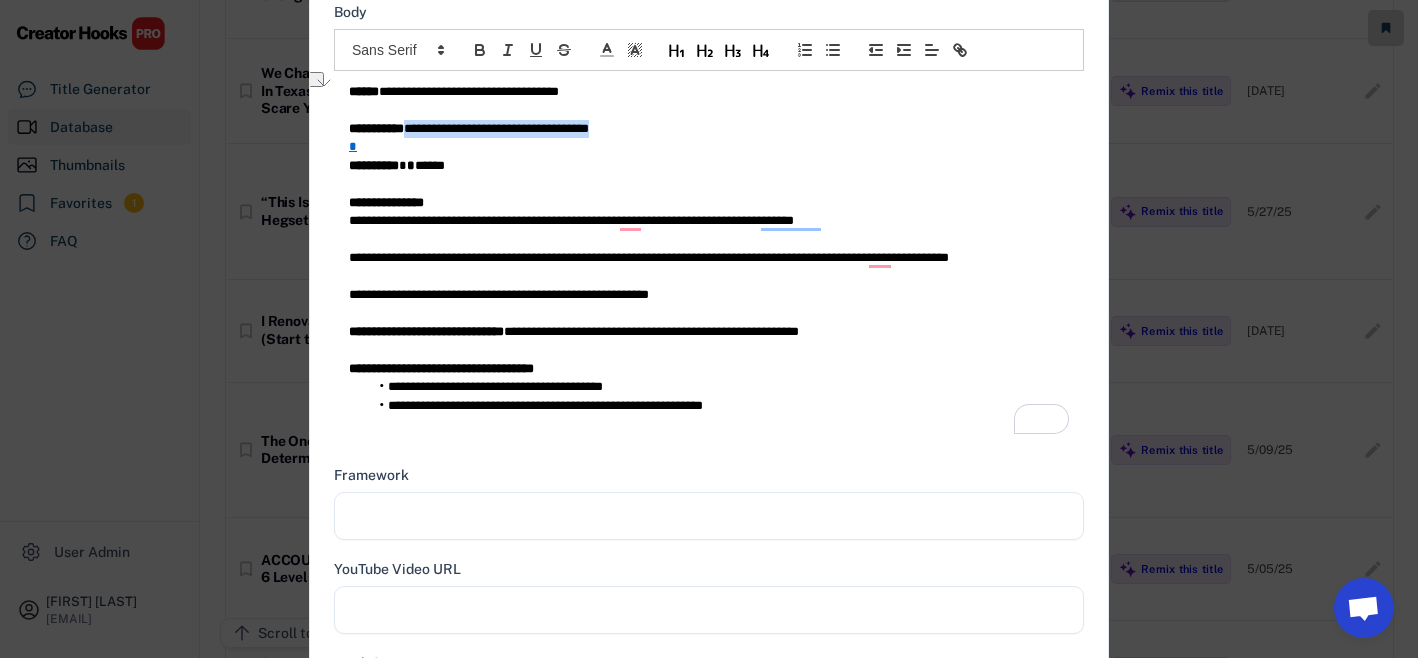 scroll, scrollTop: 781, scrollLeft: 0, axis: vertical 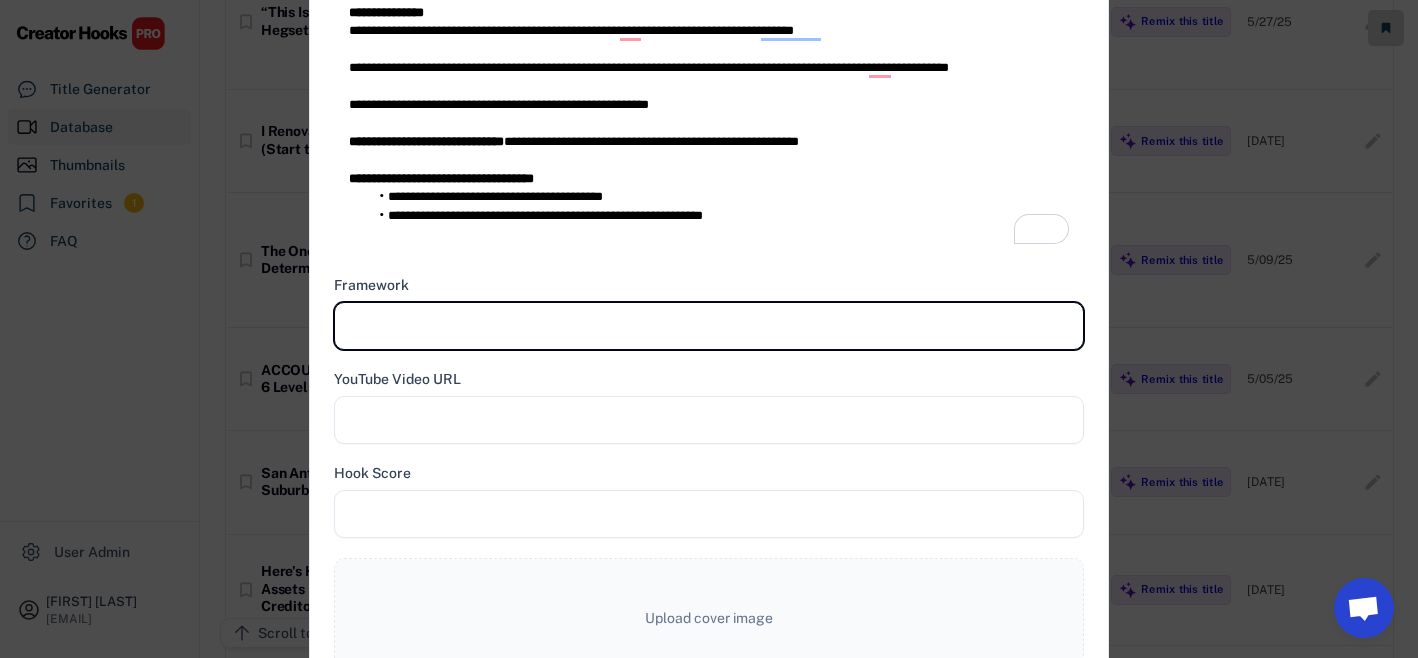 click at bounding box center (709, 326) 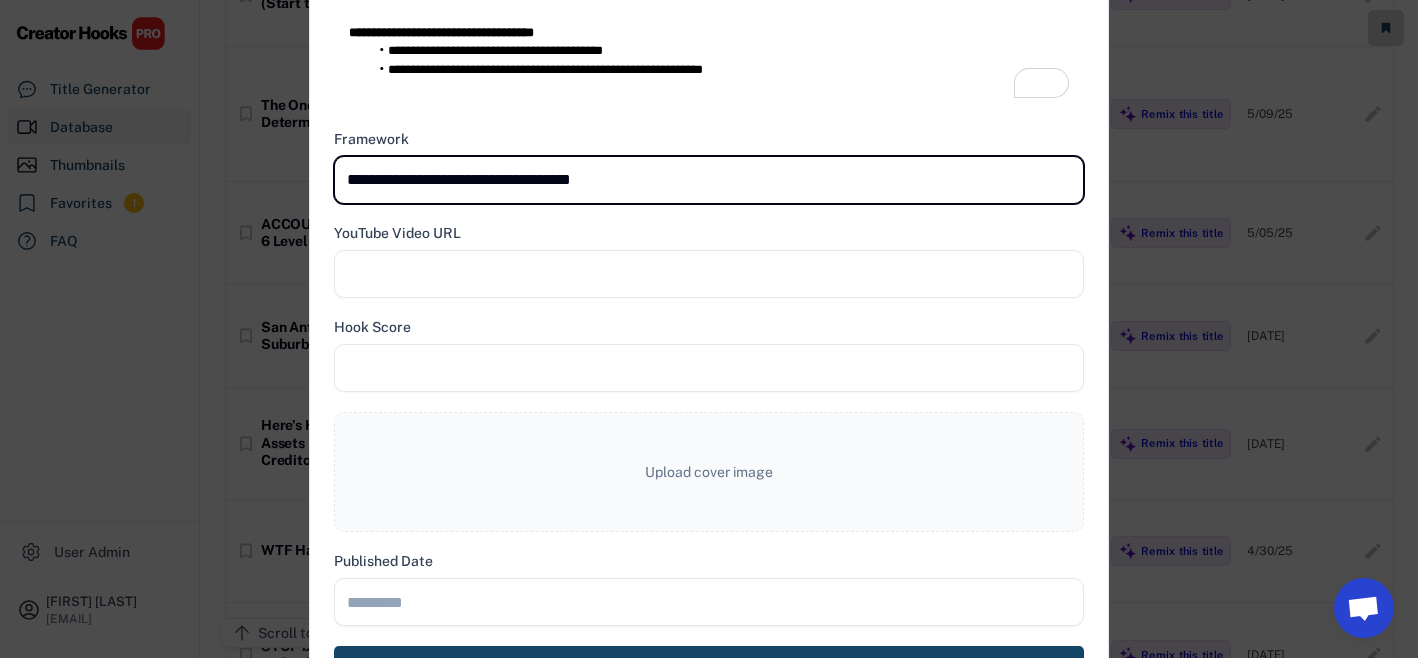scroll, scrollTop: 930, scrollLeft: 0, axis: vertical 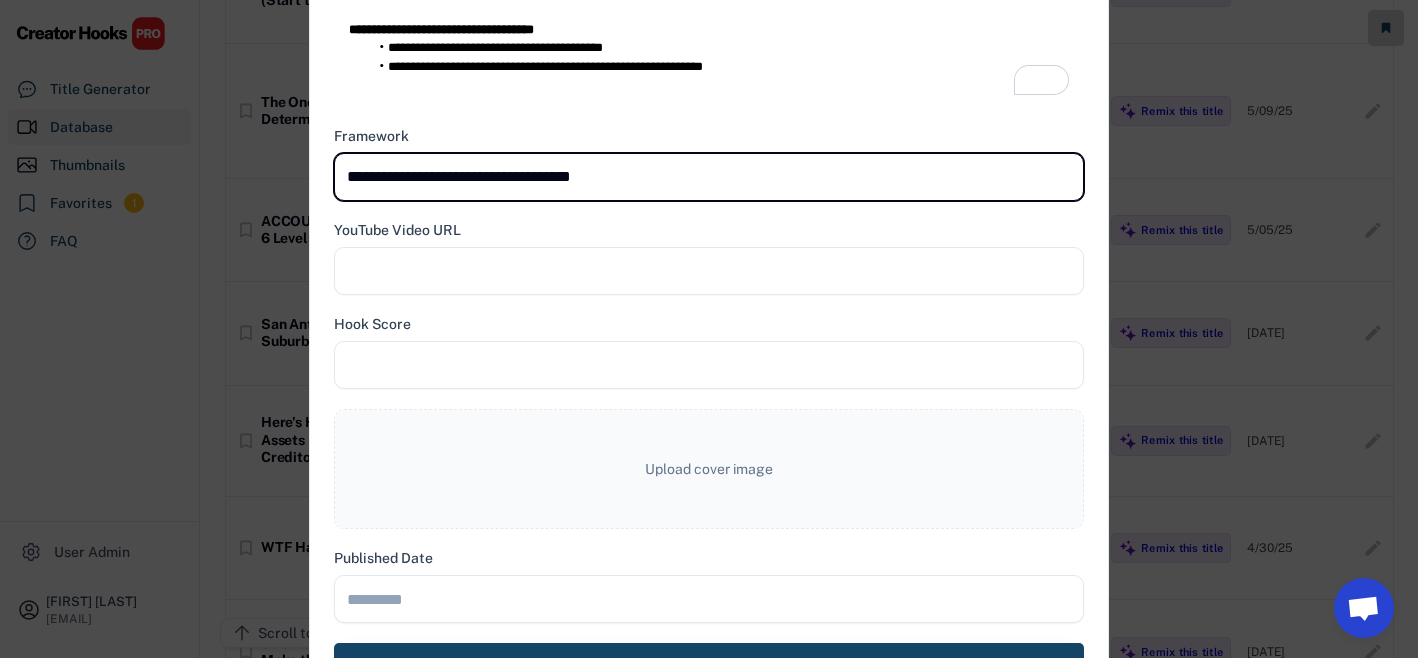 type on "**********" 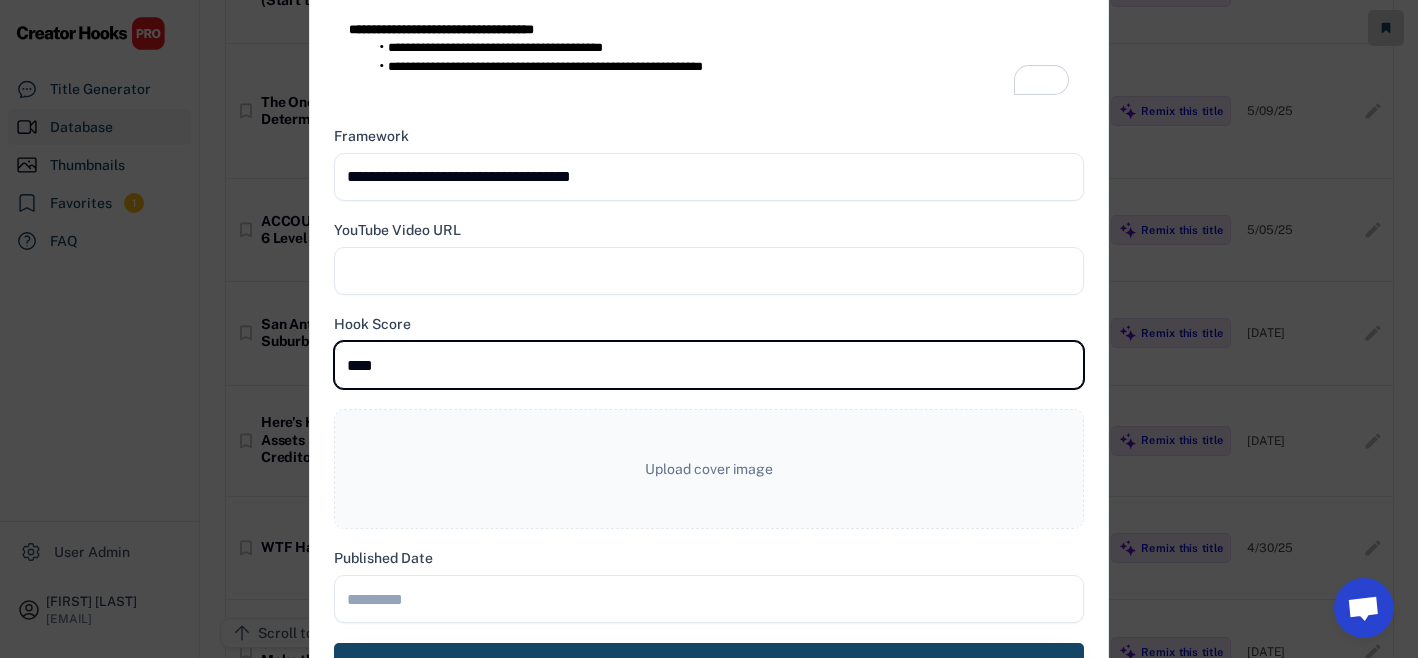 type on "****" 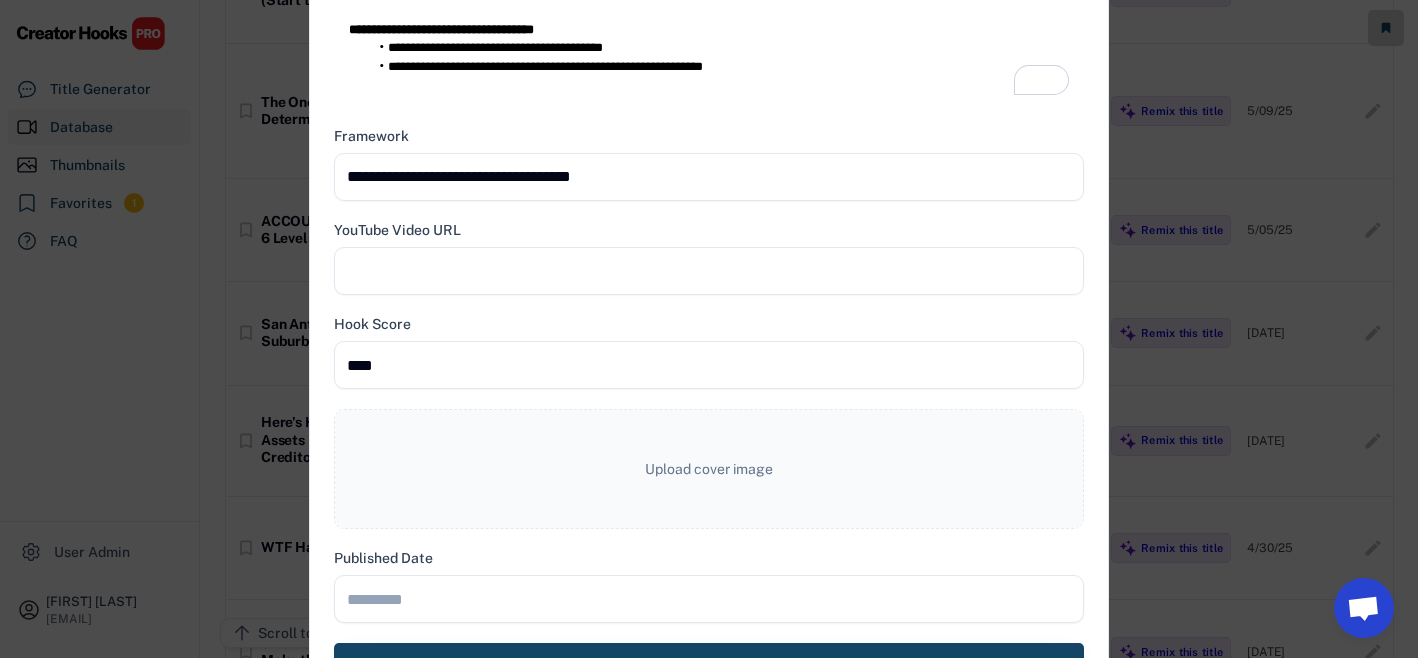 click at bounding box center (709, 271) 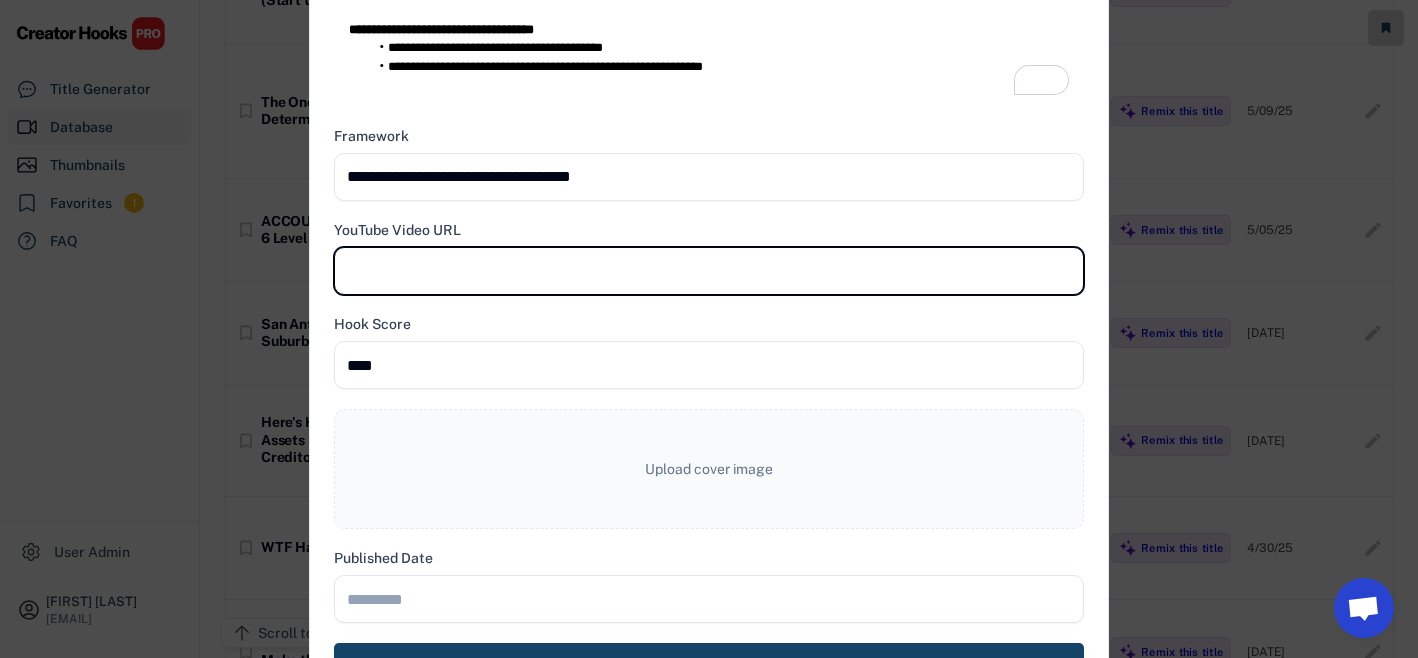 paste on "**********" 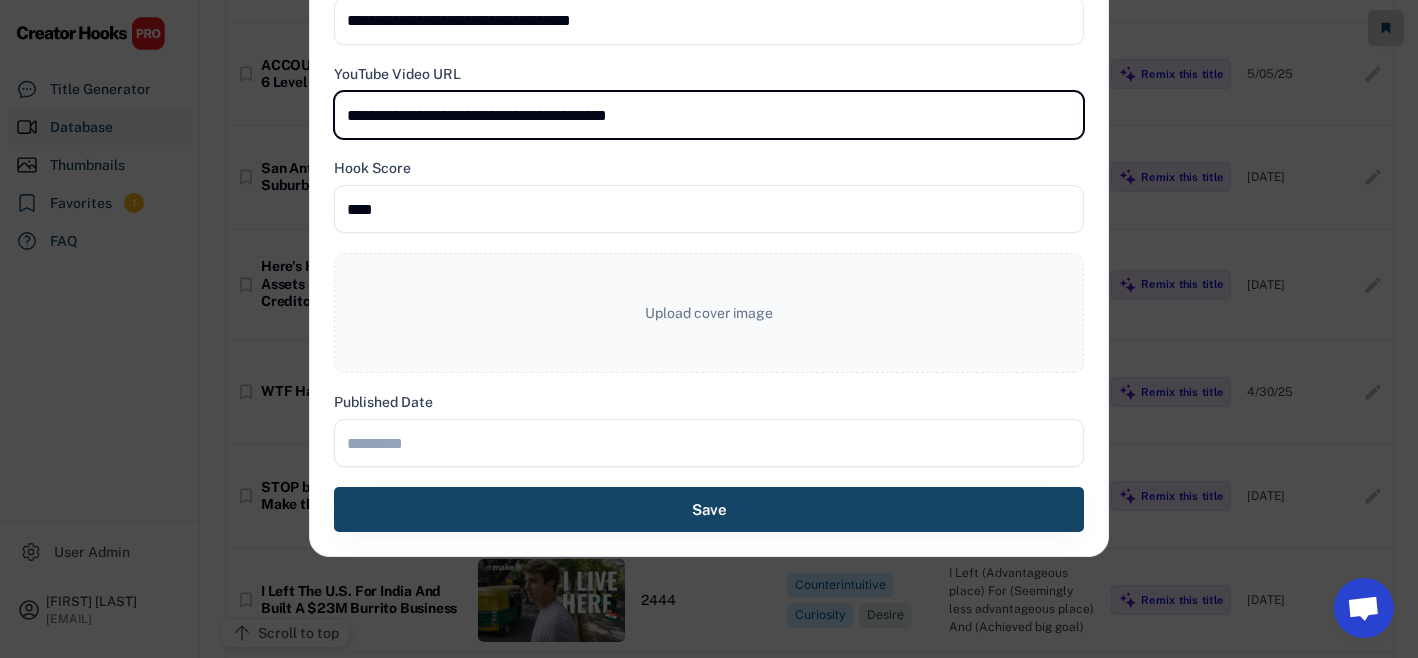scroll, scrollTop: 1103, scrollLeft: 0, axis: vertical 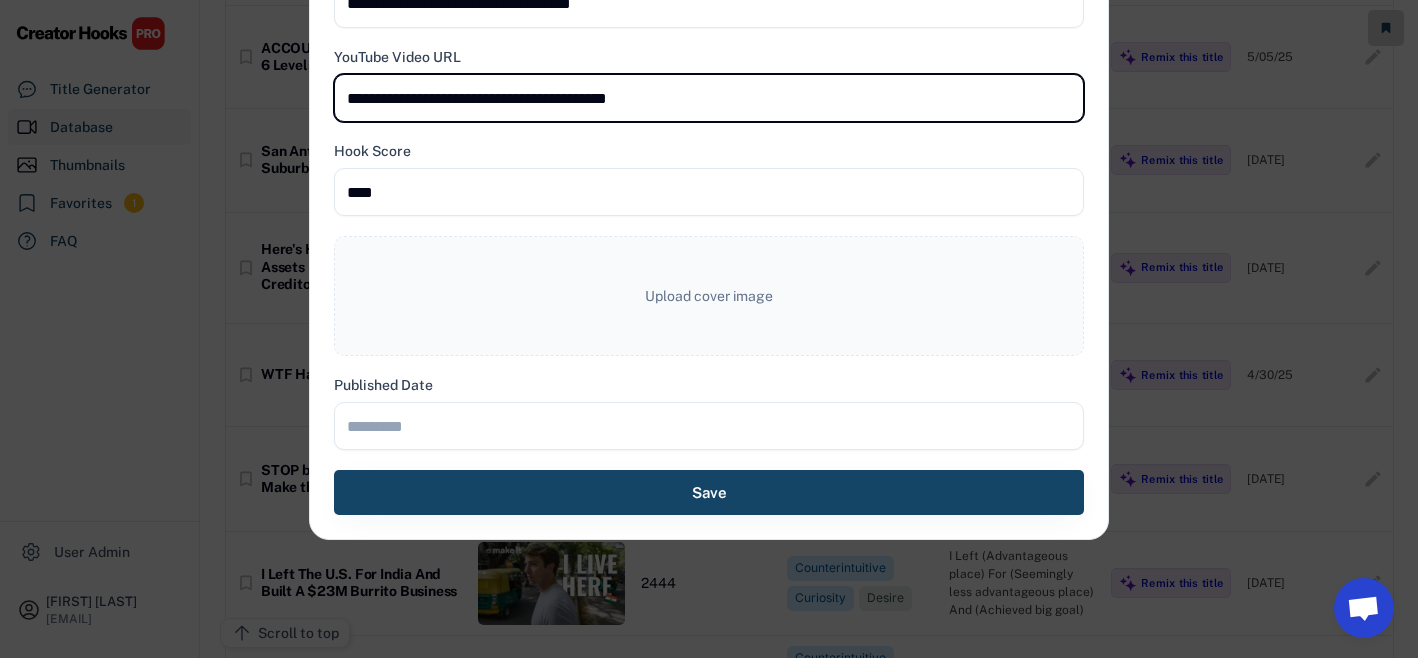 type on "**********" 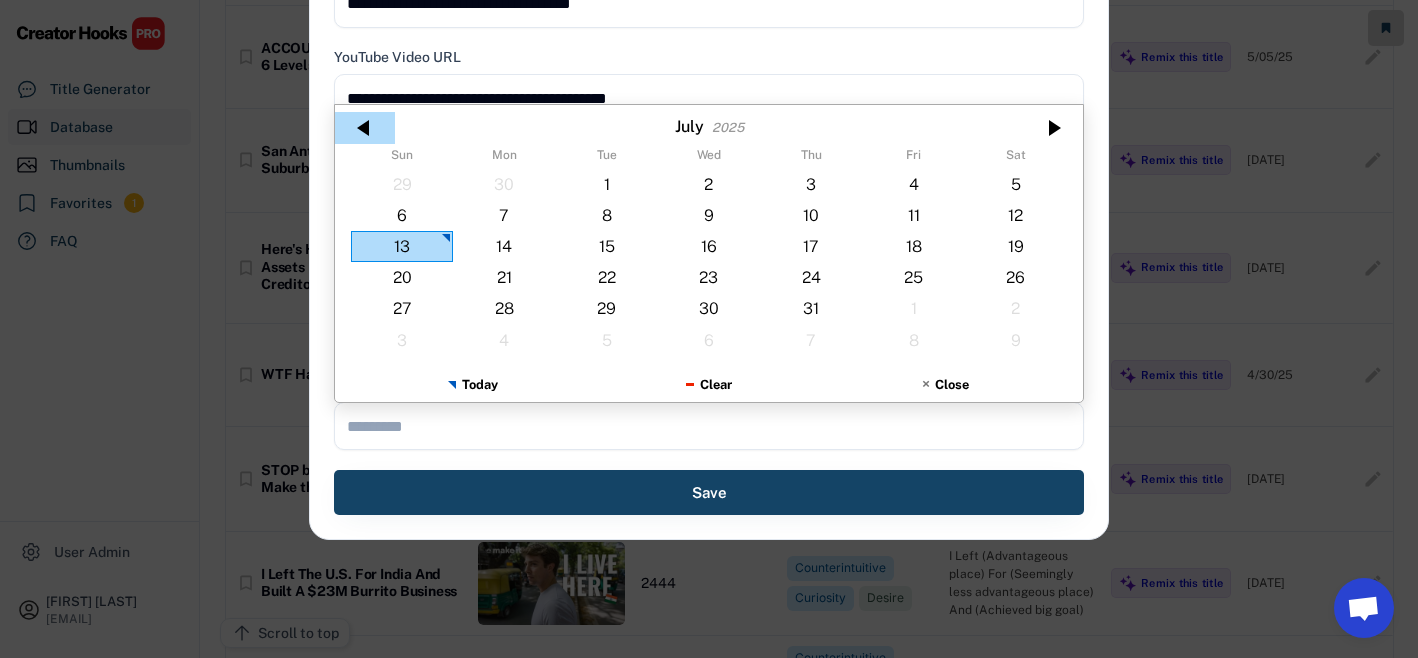 click at bounding box center [365, 128] 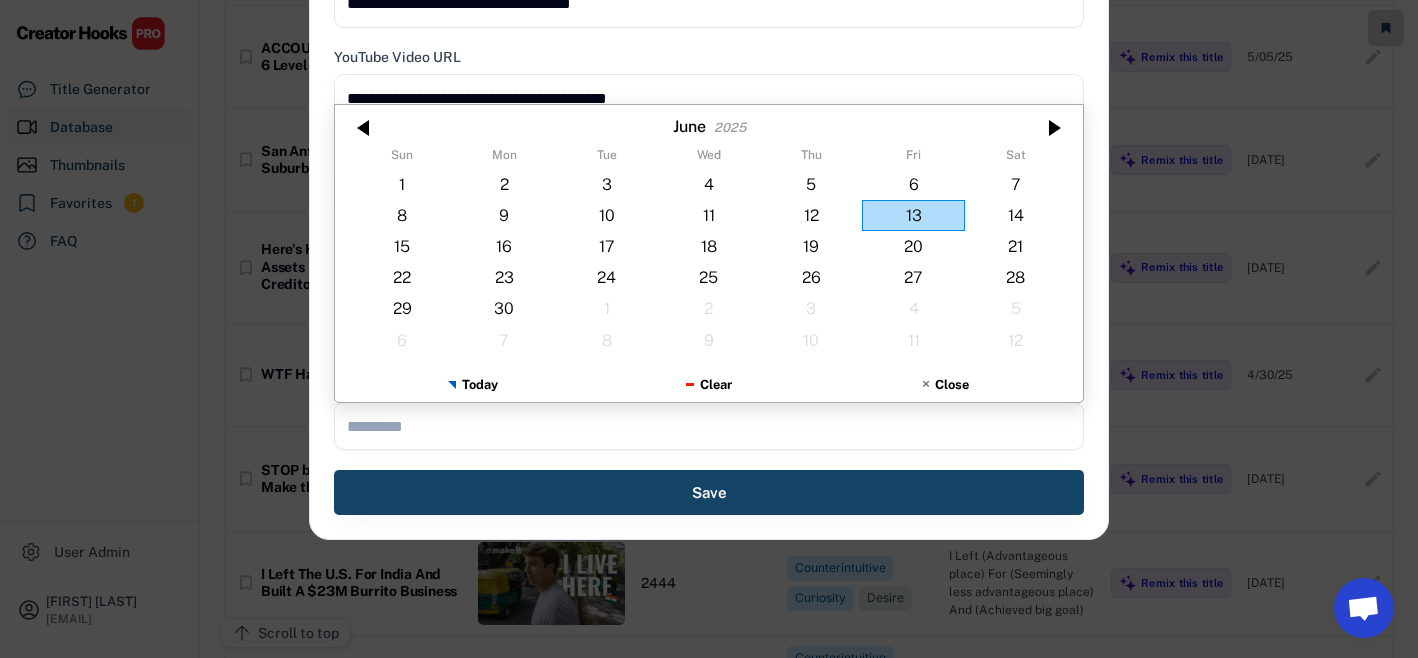 click at bounding box center [365, 128] 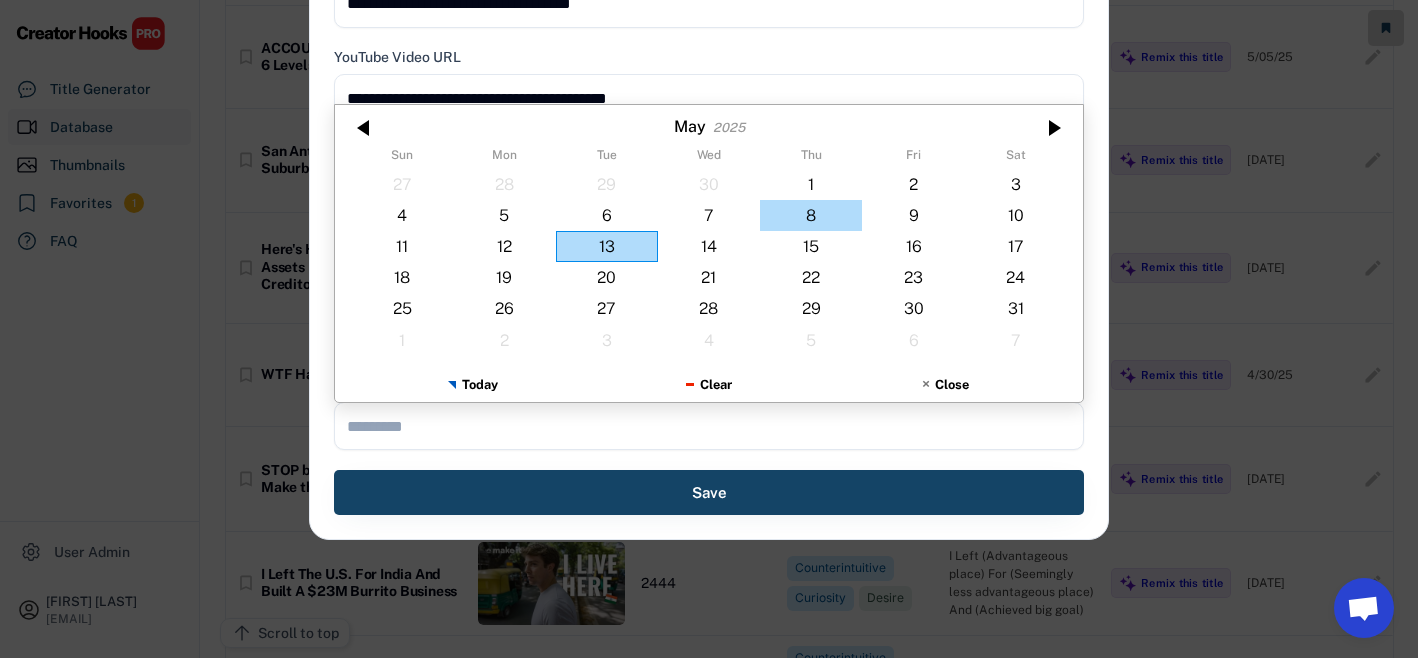 click on "8" at bounding box center [811, 215] 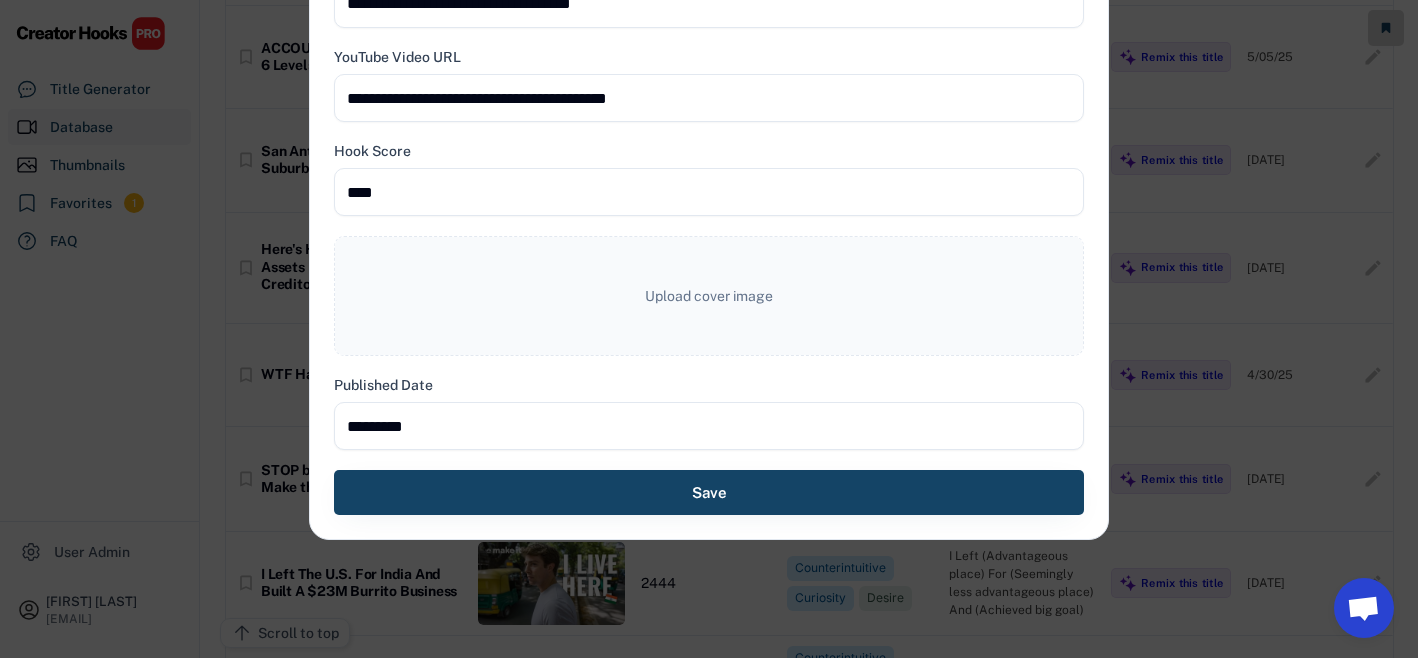 type on "**********" 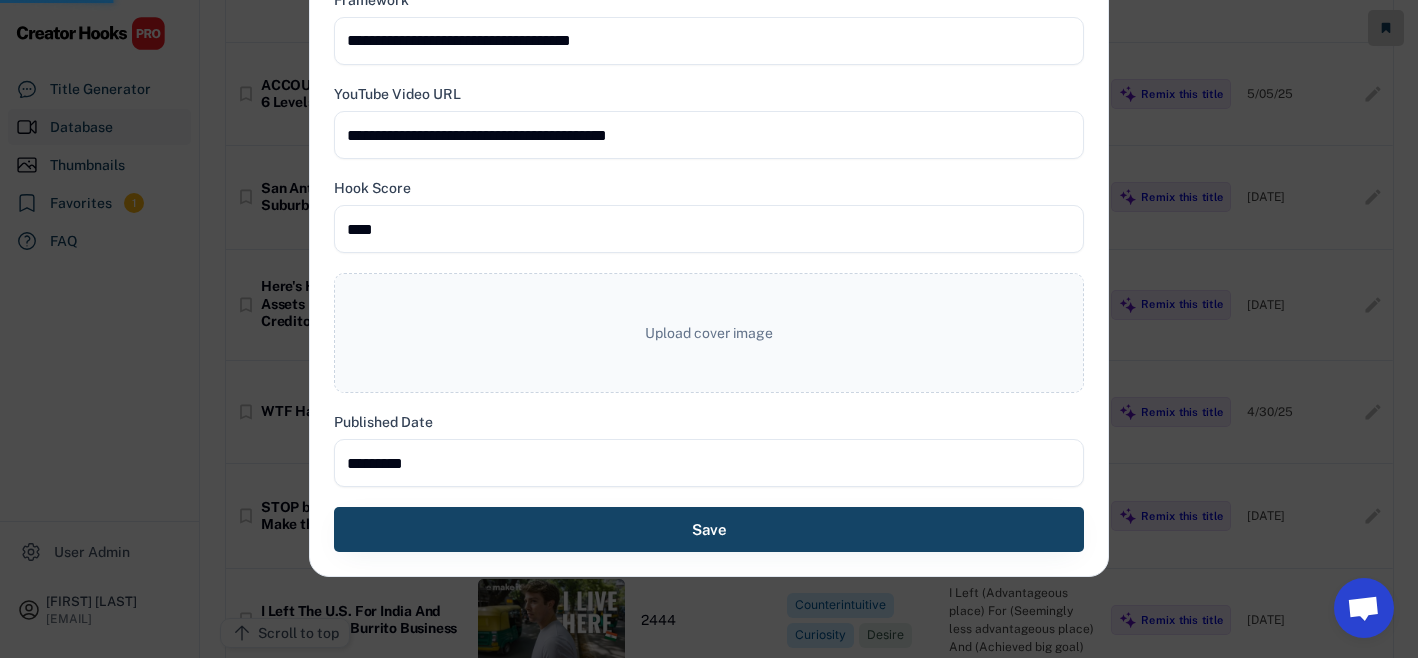 type 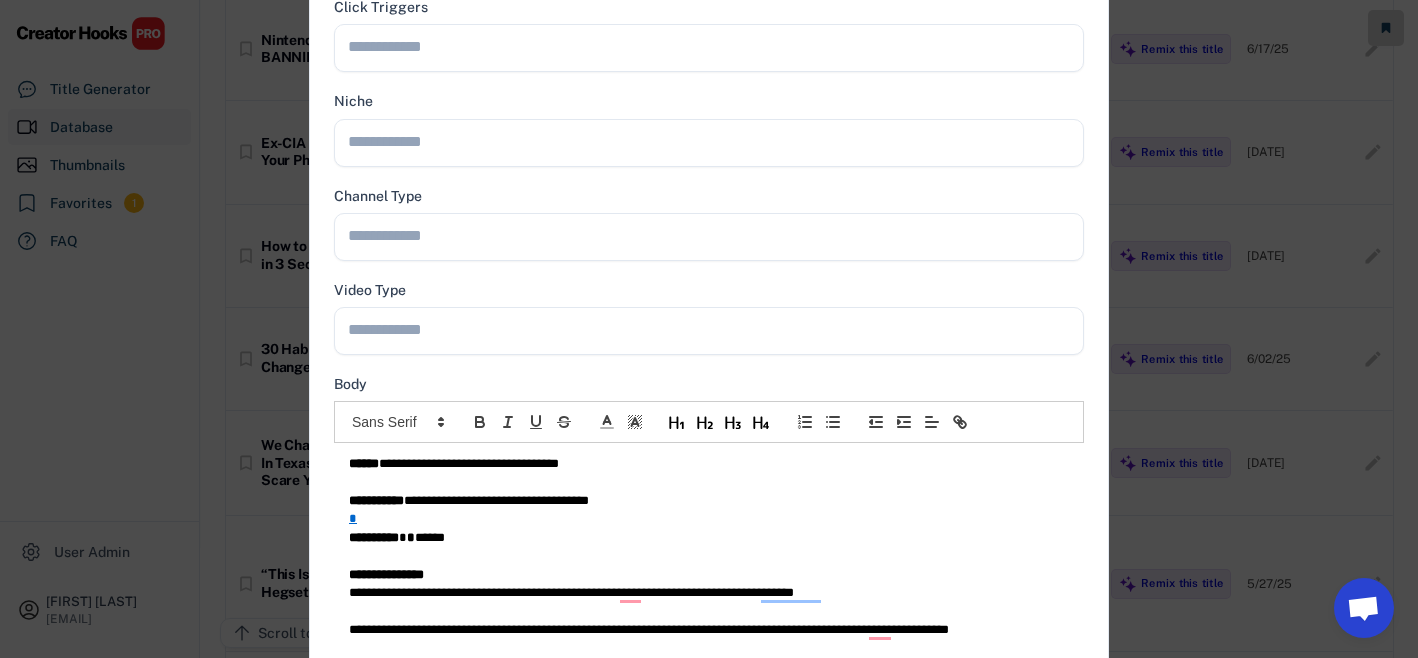 scroll, scrollTop: 457, scrollLeft: 0, axis: vertical 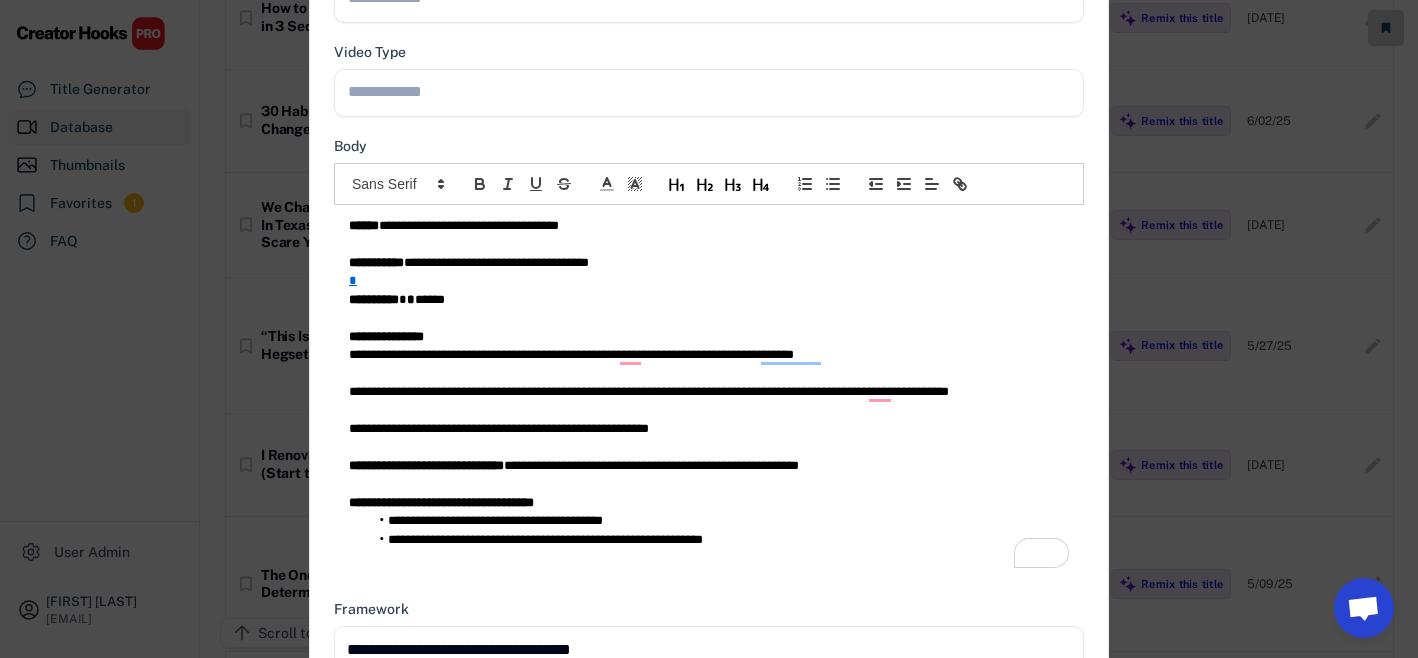 click on "**********" at bounding box center [709, 355] 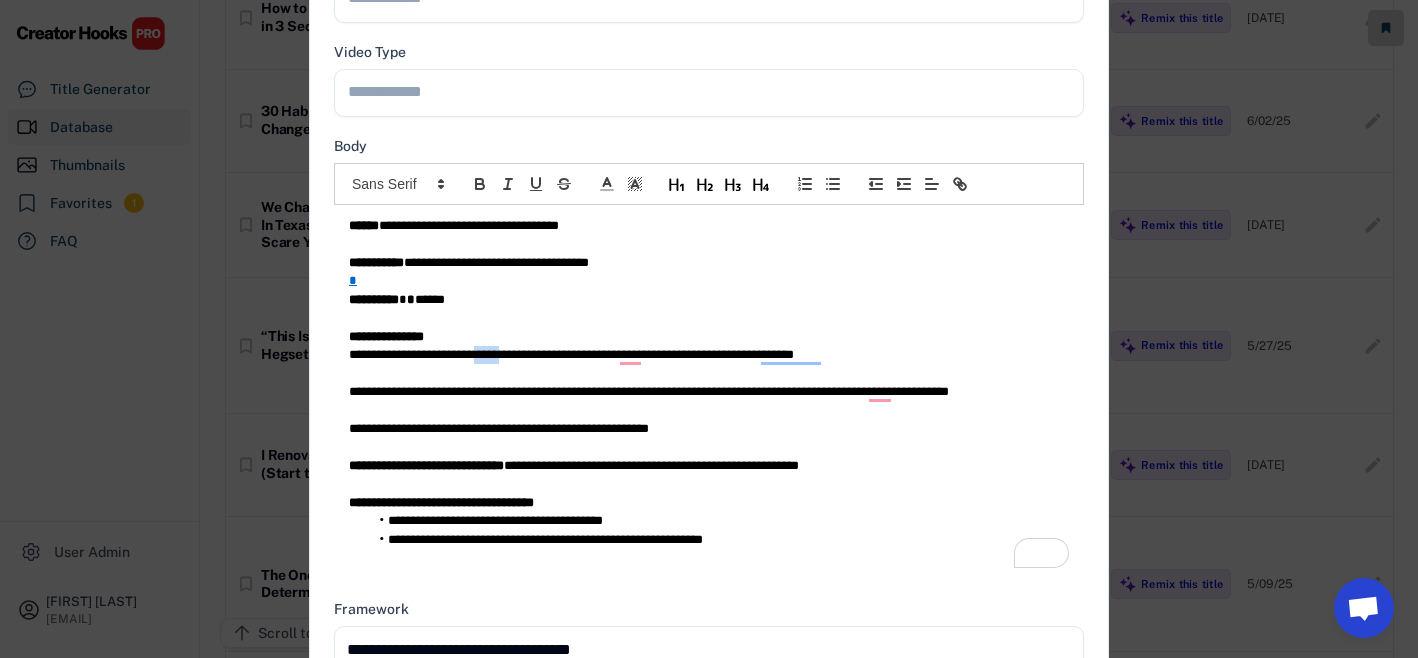 click on "**********" at bounding box center [709, 355] 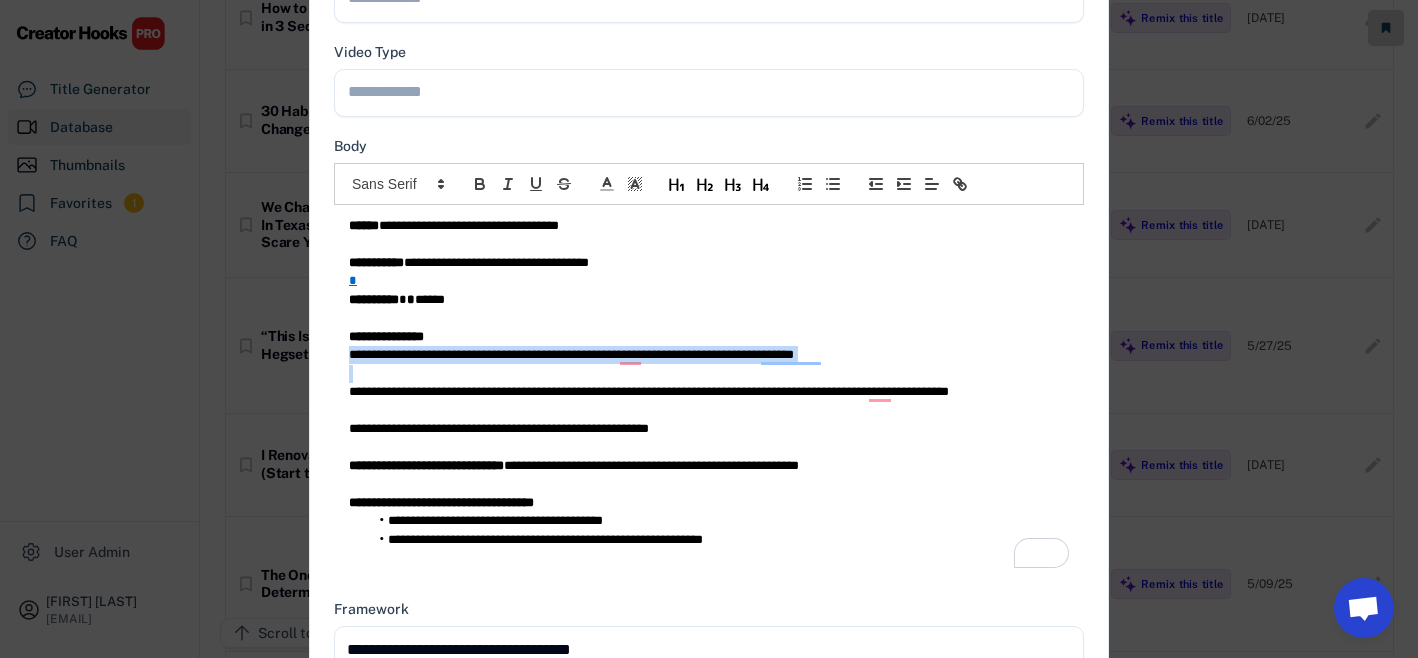 click on "**********" at bounding box center [709, 355] 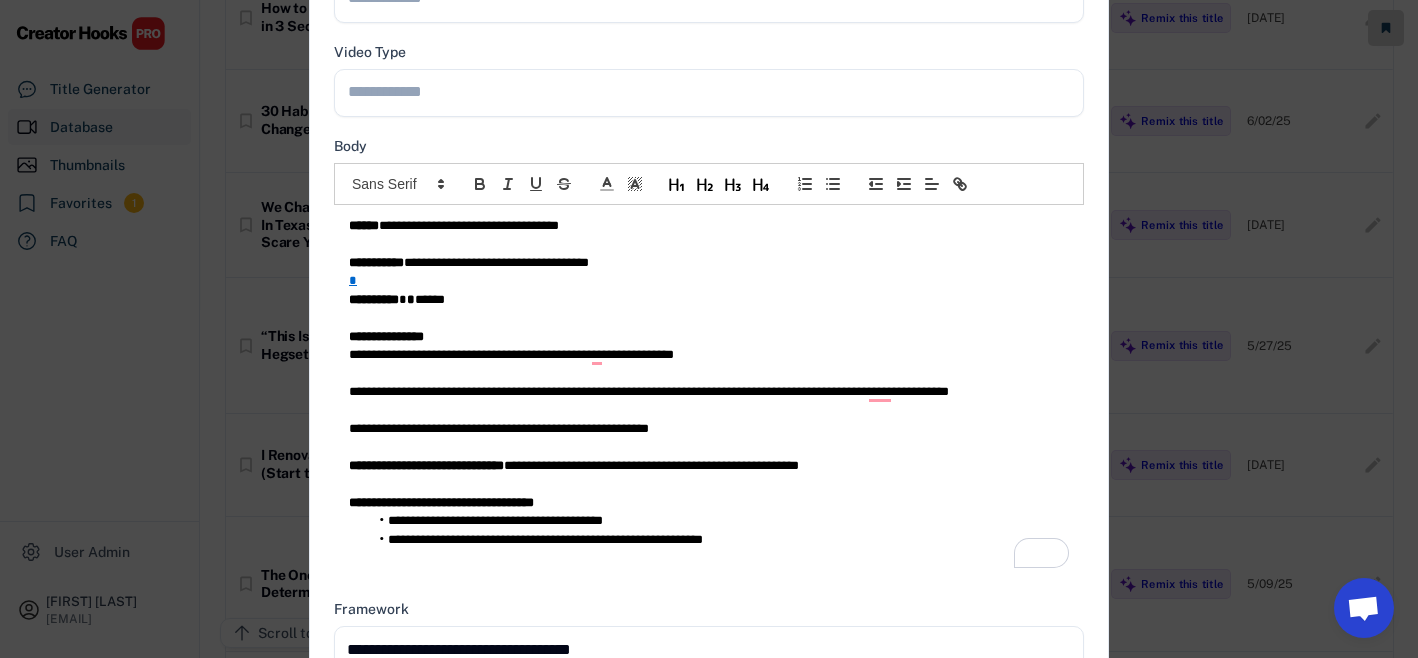 click at bounding box center (714, 91) 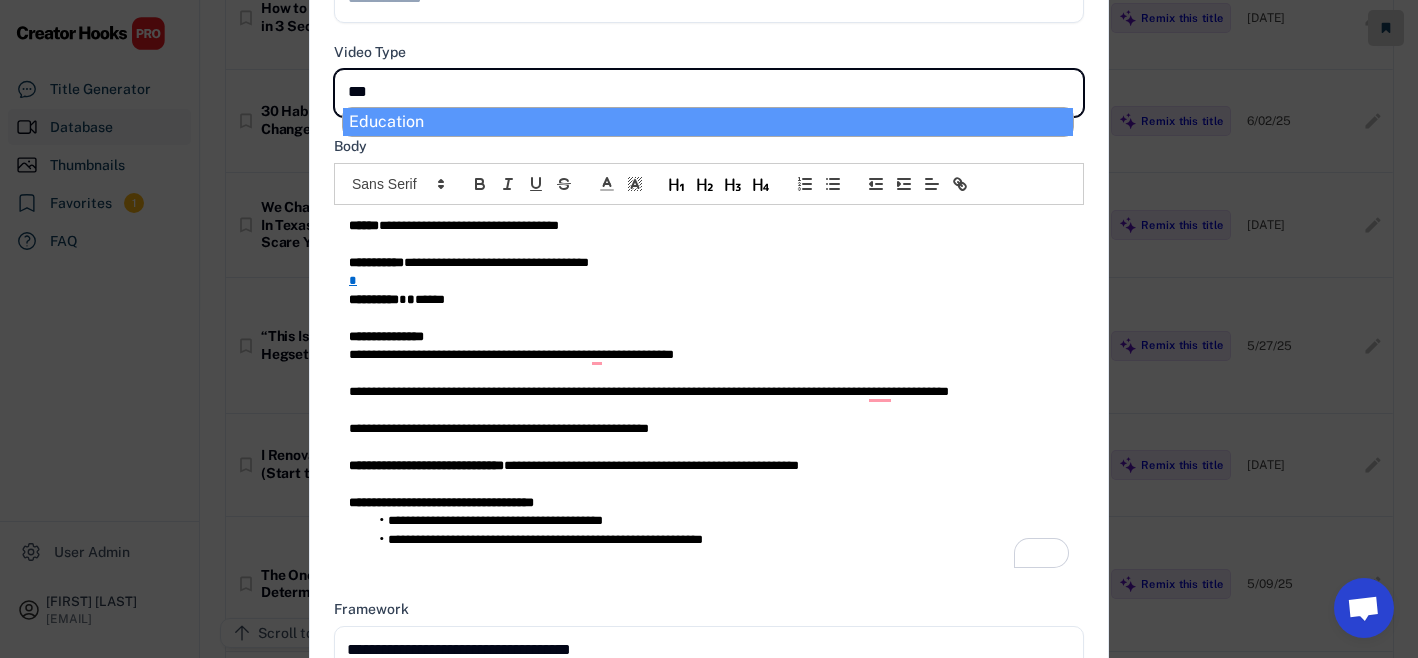 type on "****" 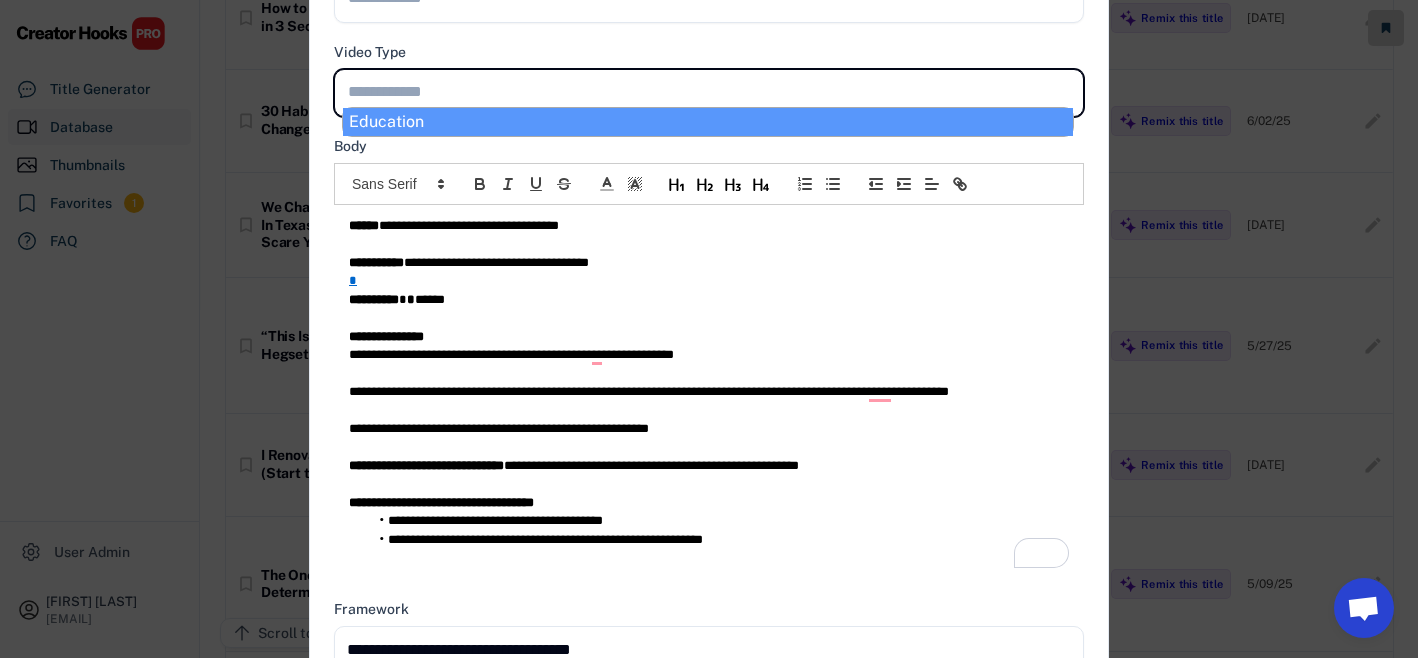 select on "**********" 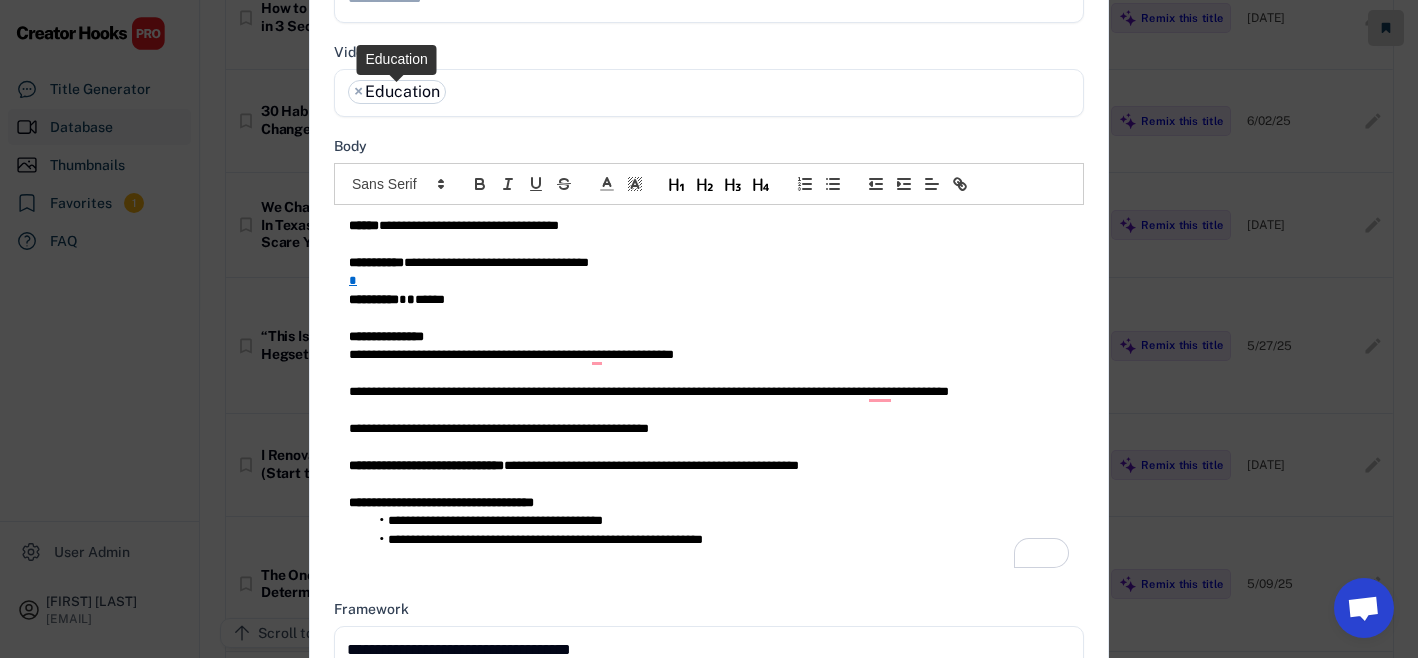 scroll, scrollTop: 0, scrollLeft: 0, axis: both 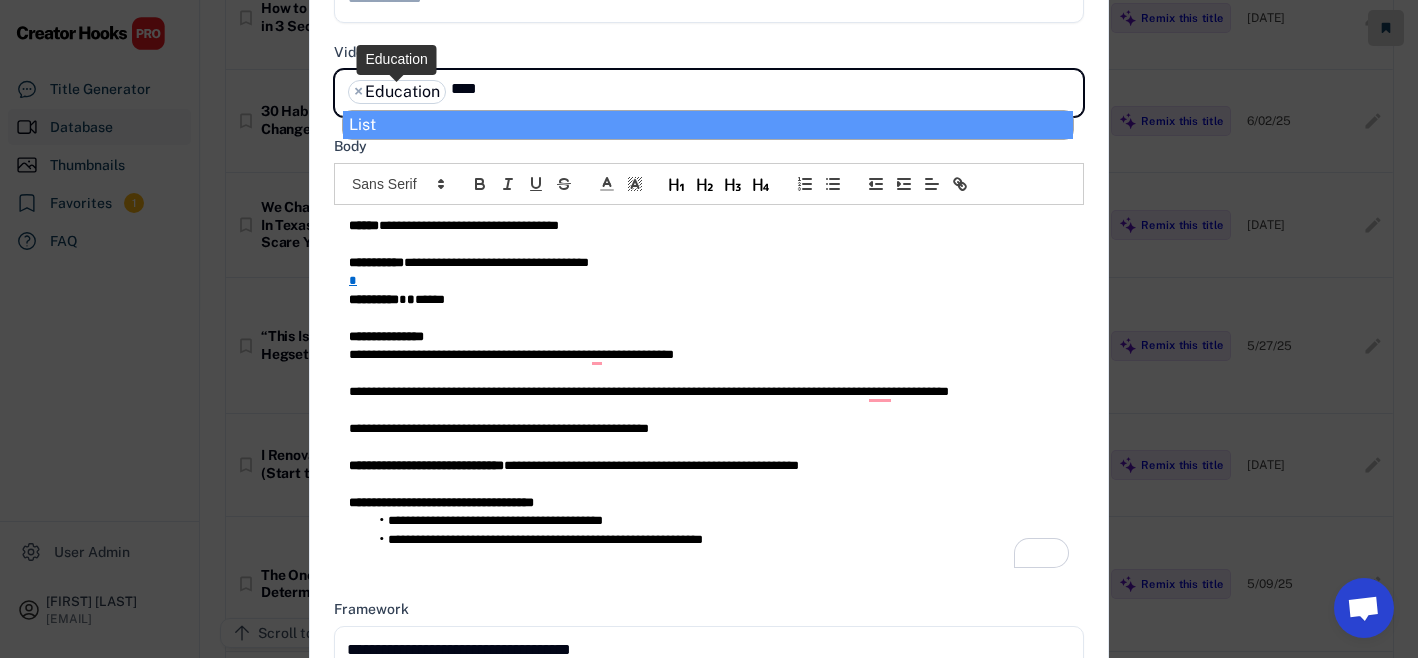 type on "****" 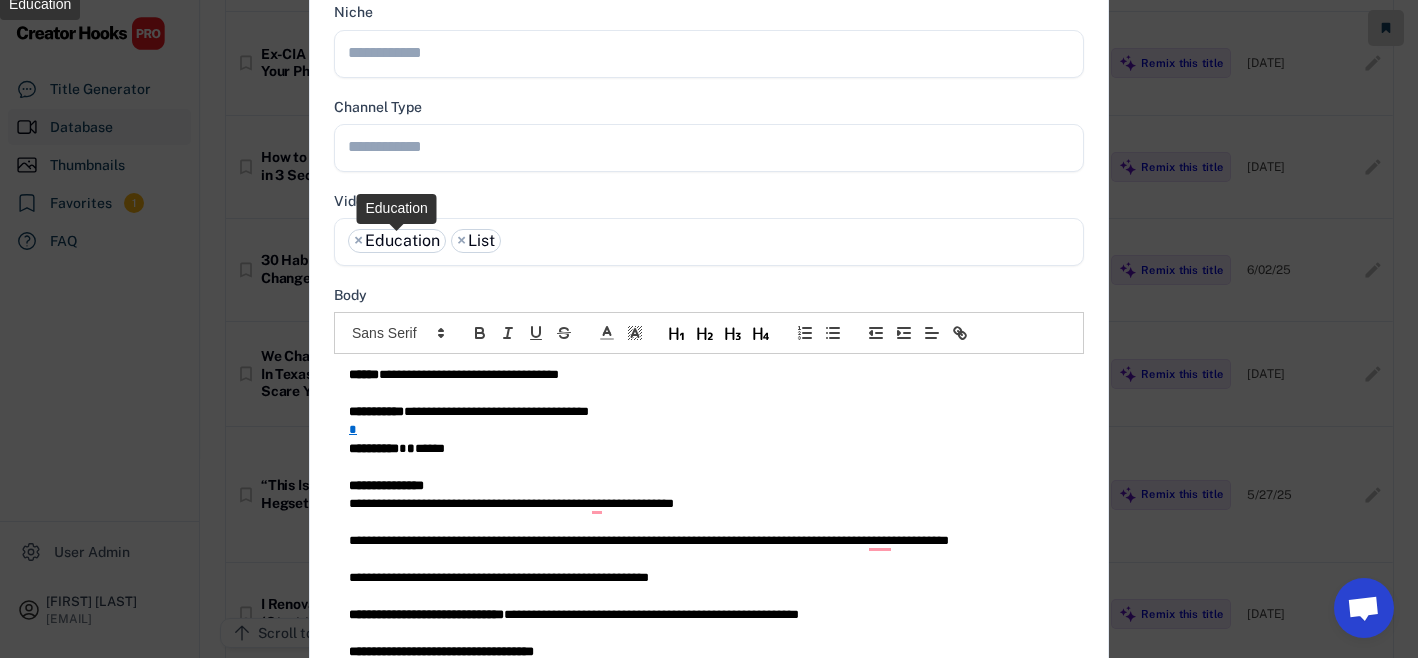 scroll, scrollTop: 292, scrollLeft: 0, axis: vertical 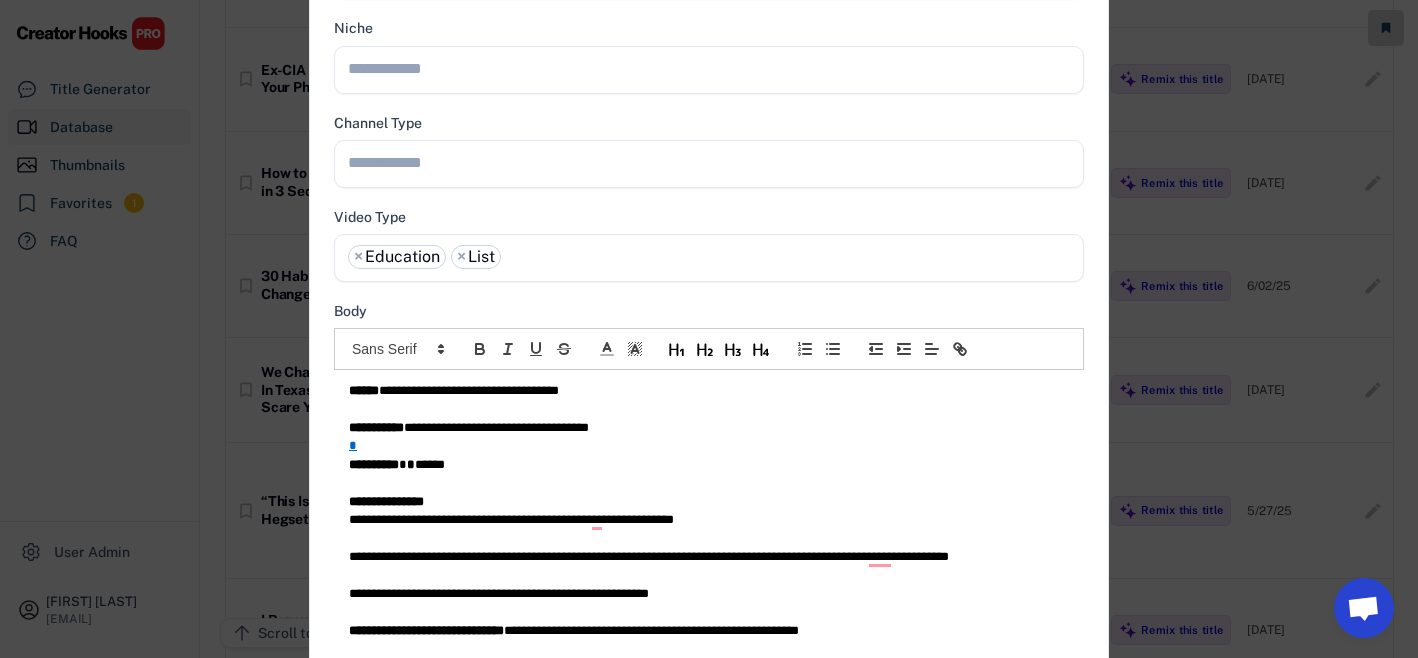 click at bounding box center (714, 162) 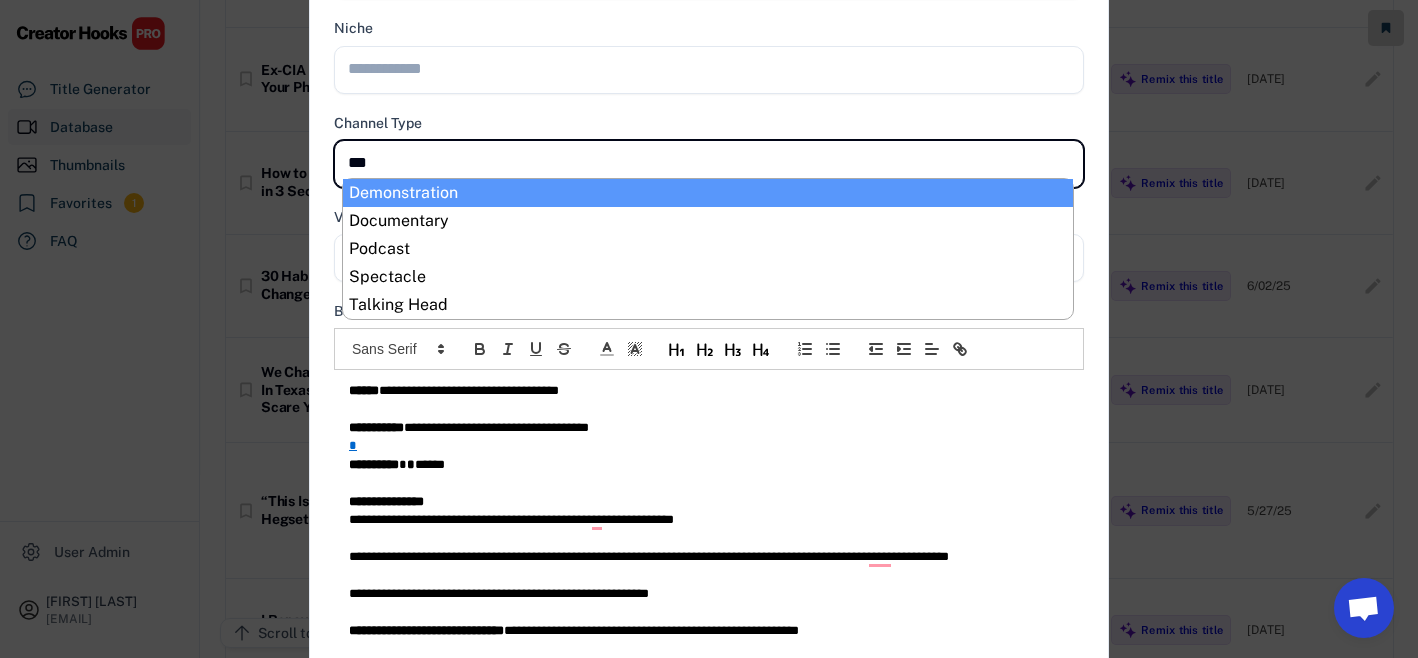 type on "****" 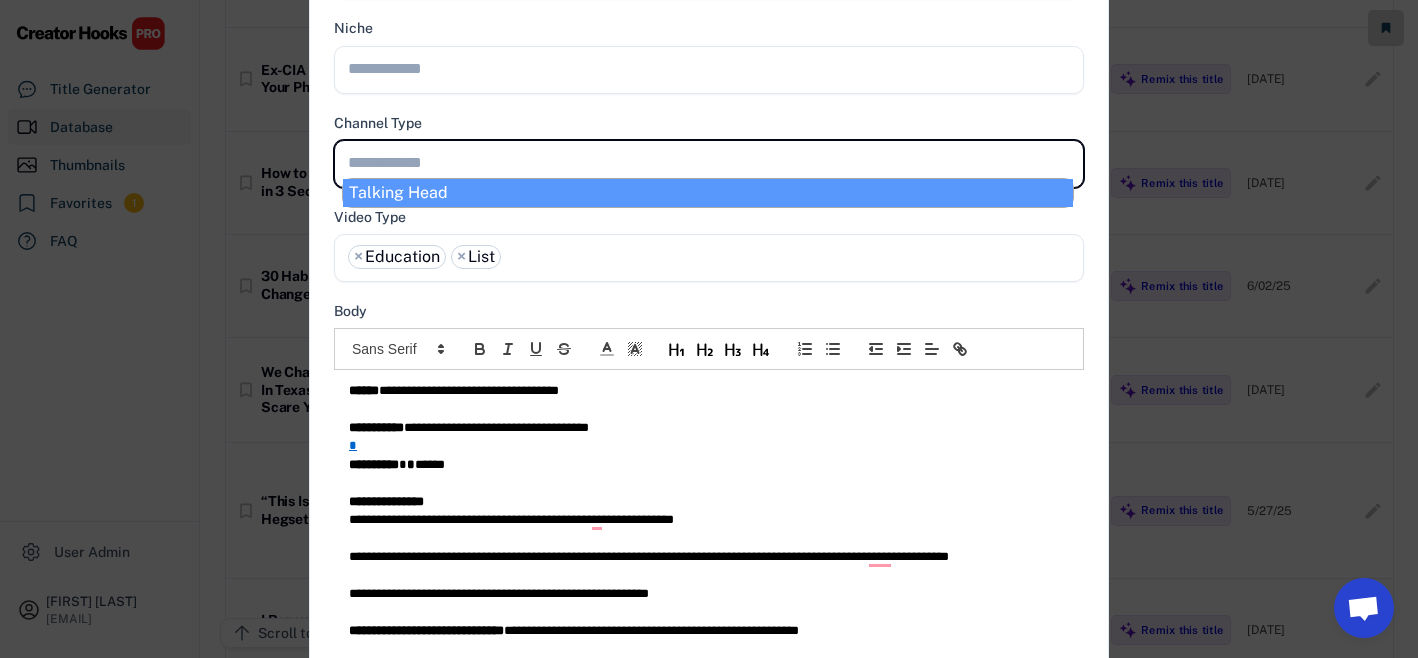 select on "**********" 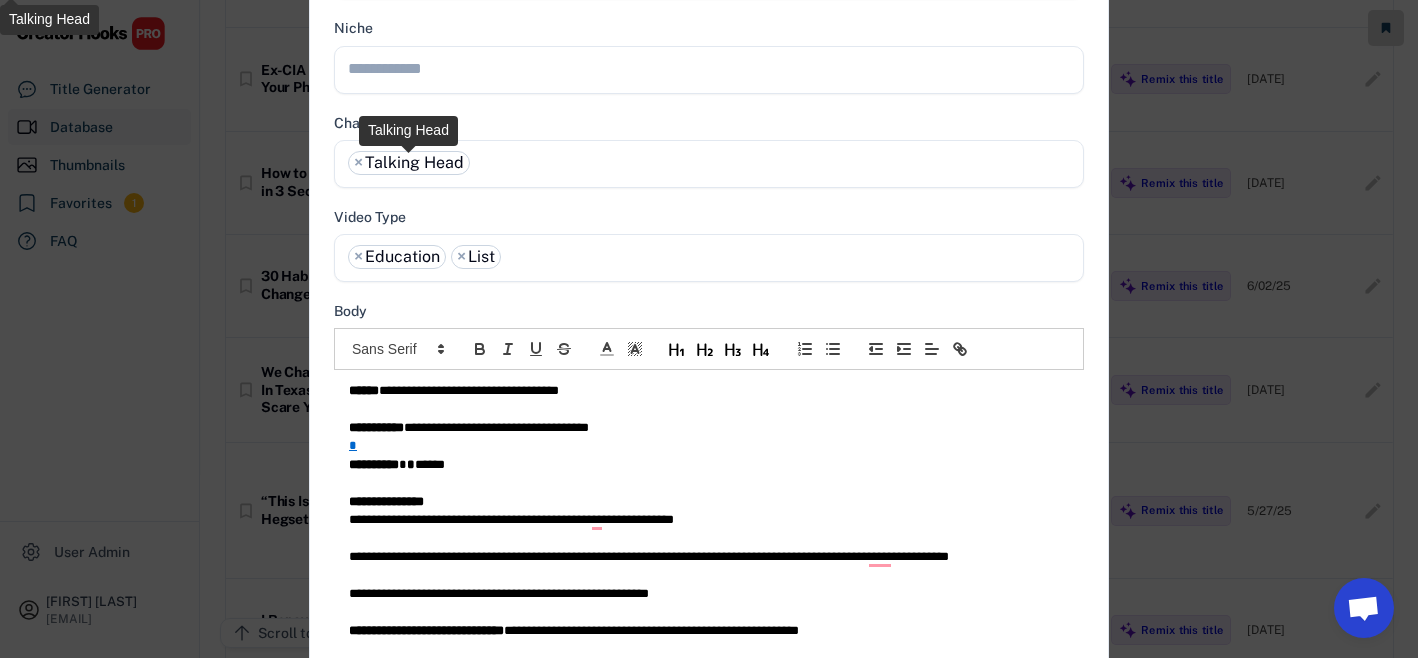 scroll, scrollTop: 0, scrollLeft: 0, axis: both 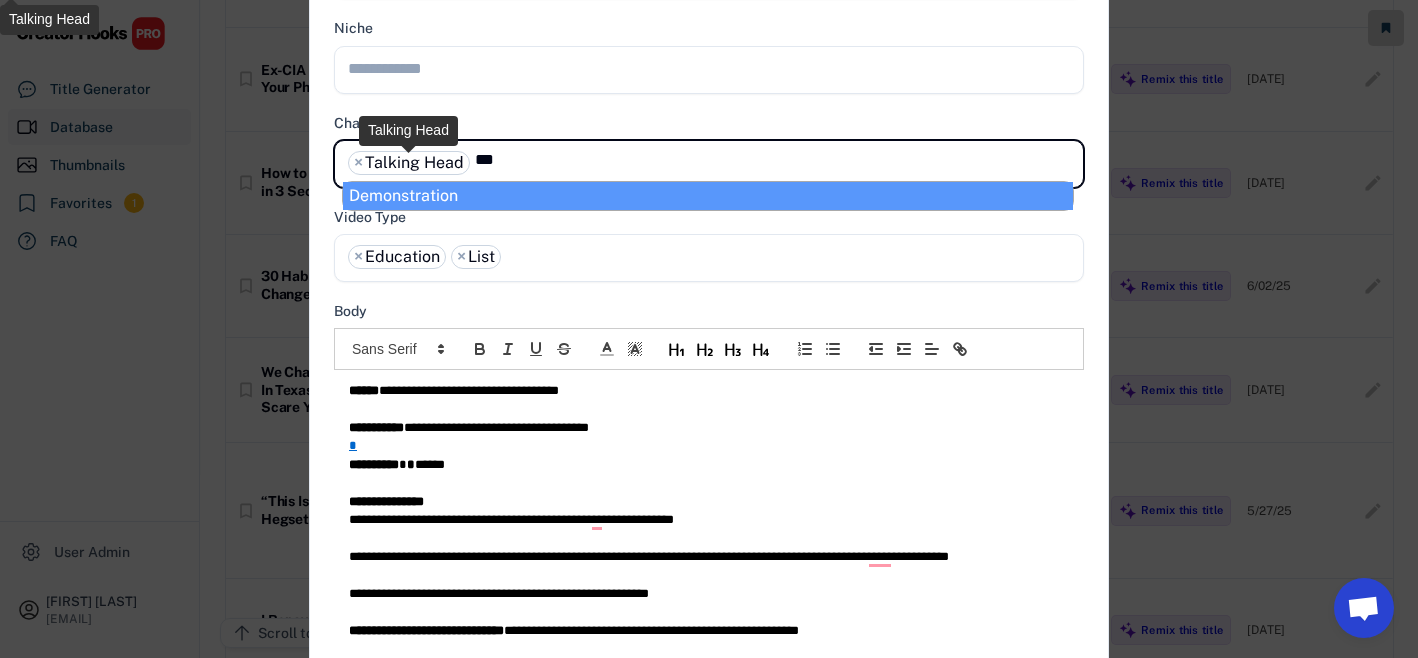 type on "***" 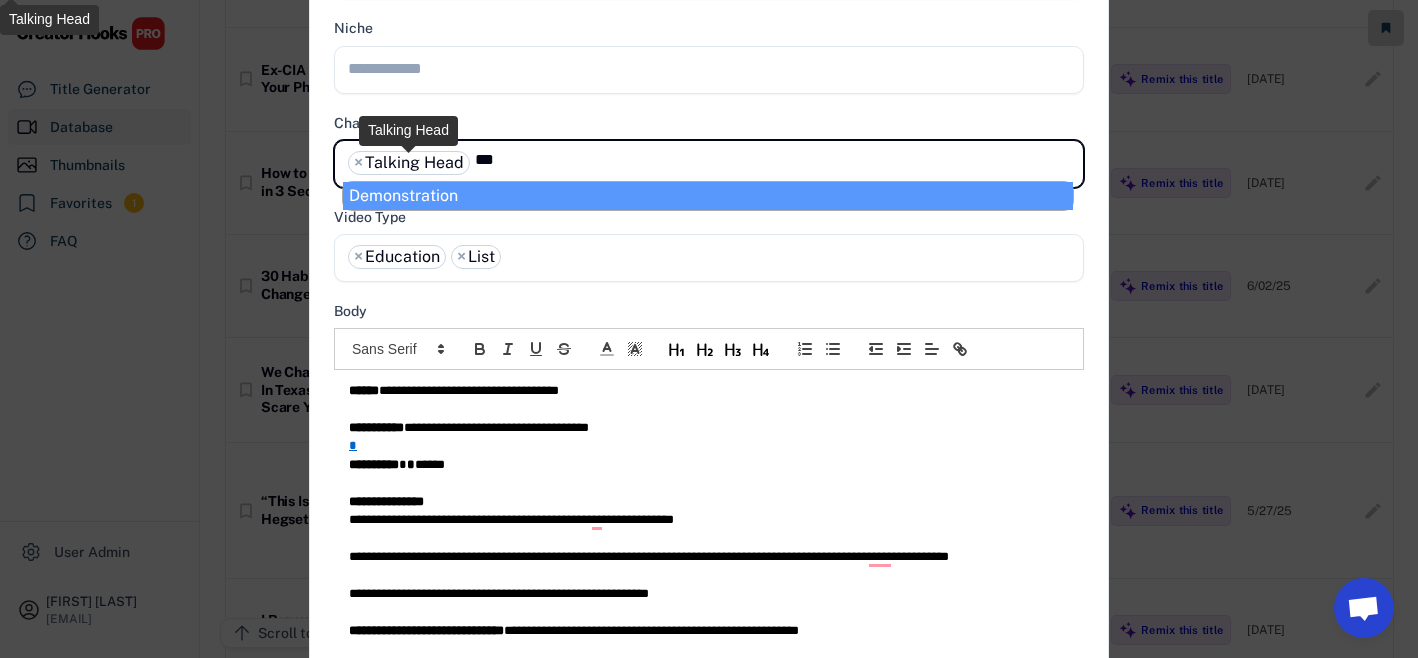 select on "**********" 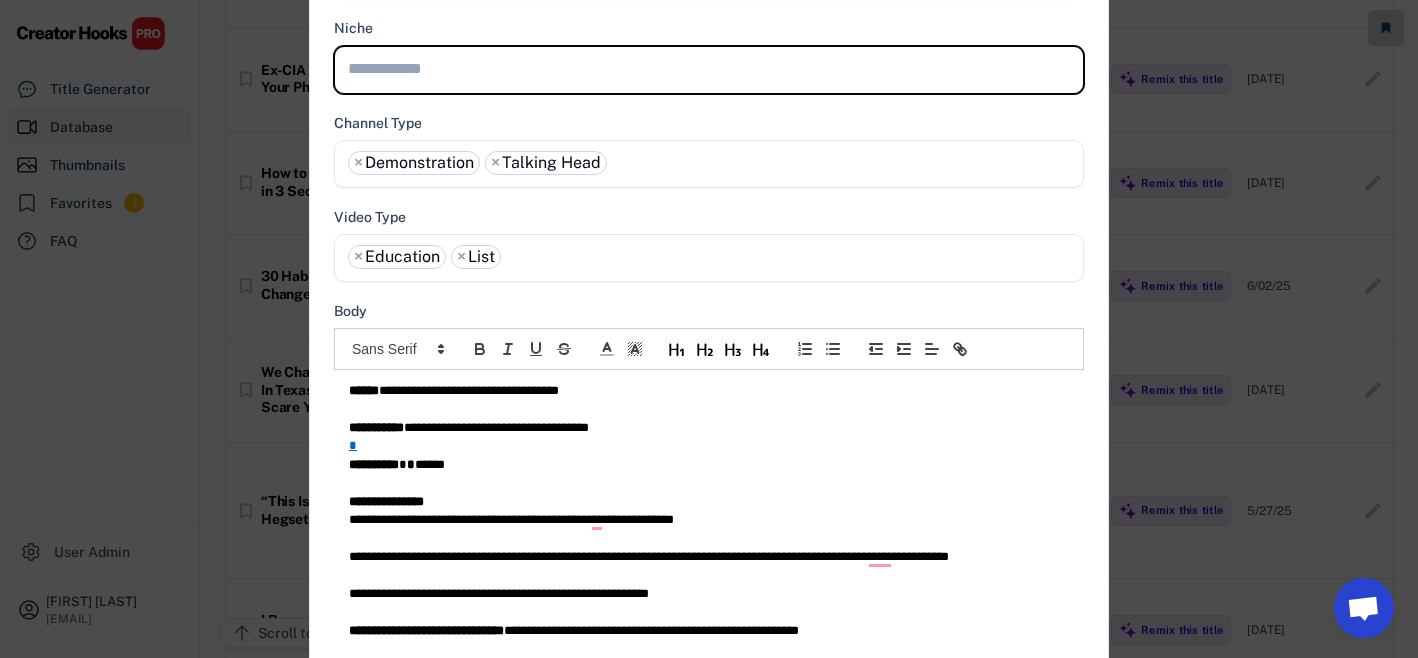 click at bounding box center (709, 66) 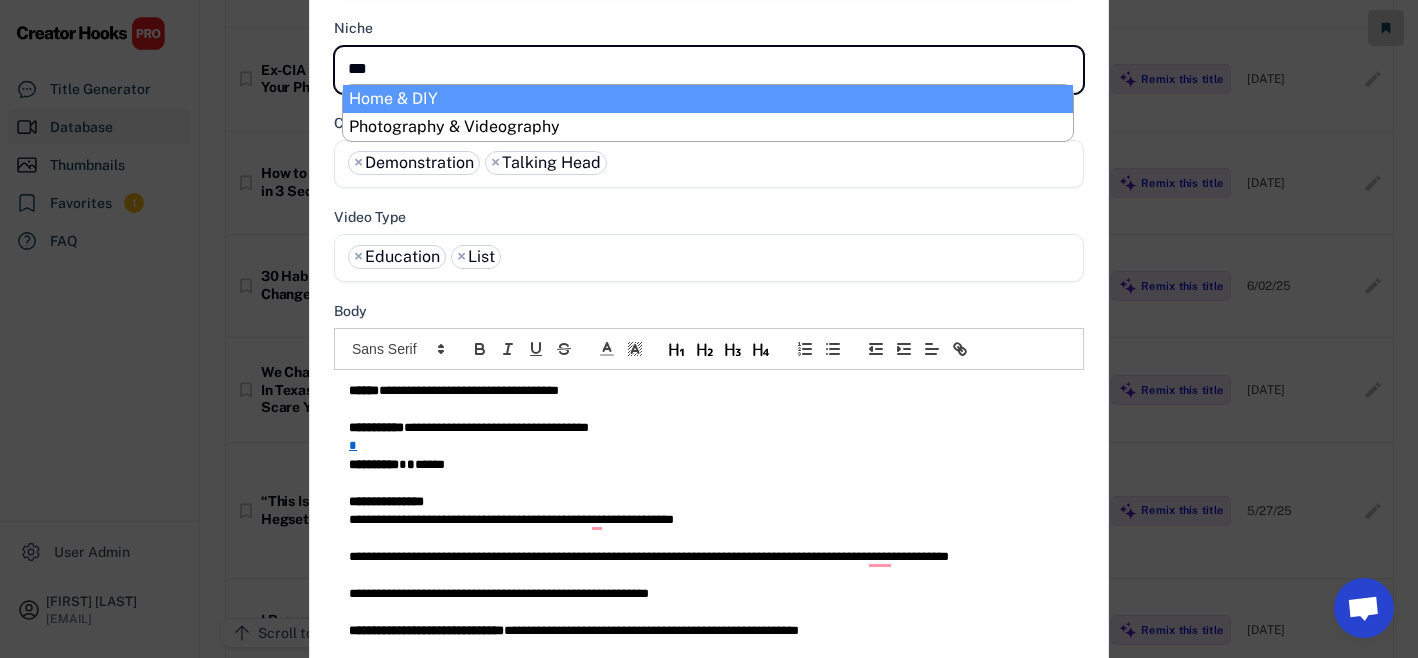 type on "****" 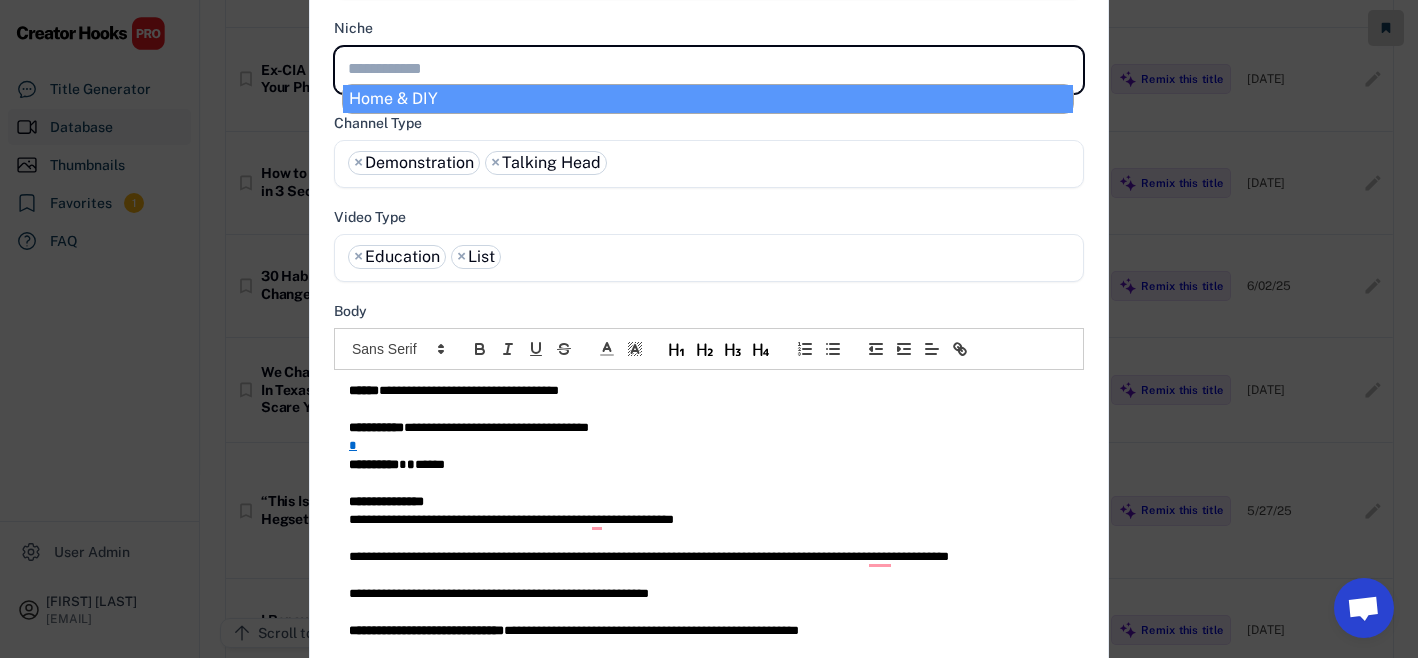 scroll, scrollTop: 0, scrollLeft: 0, axis: both 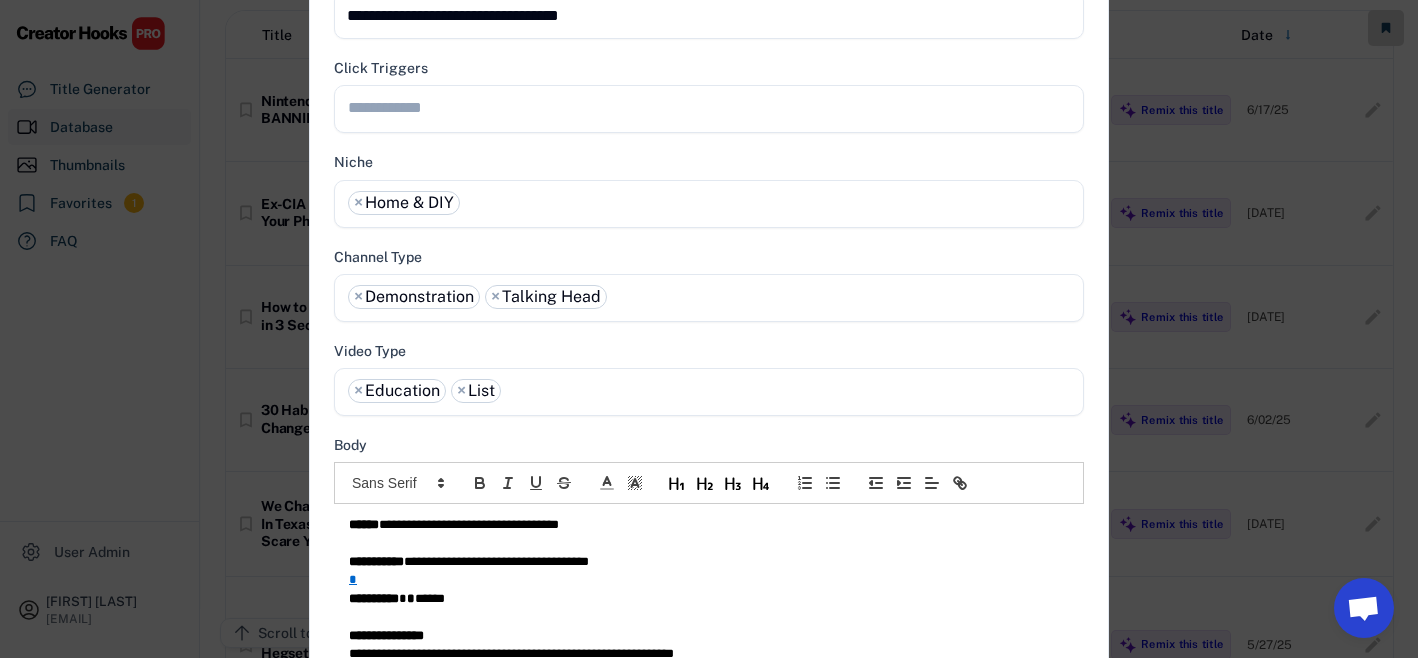 click at bounding box center (714, 107) 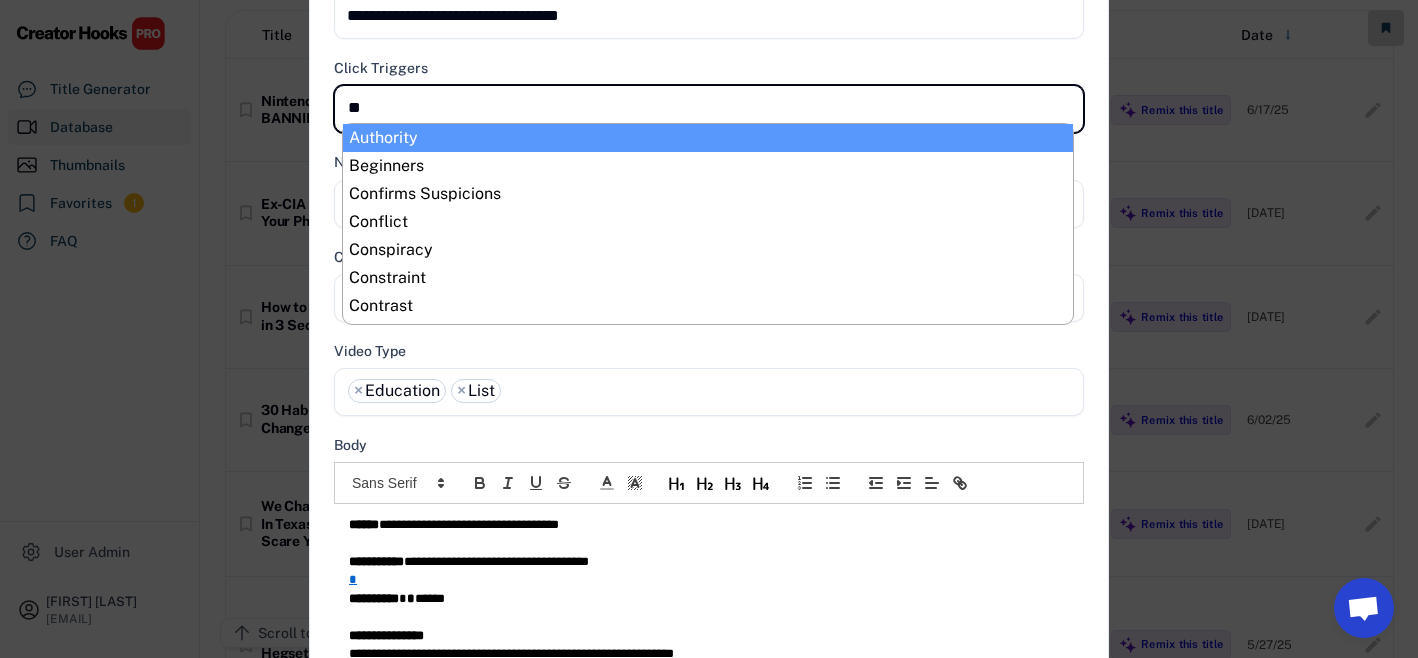 type on "***" 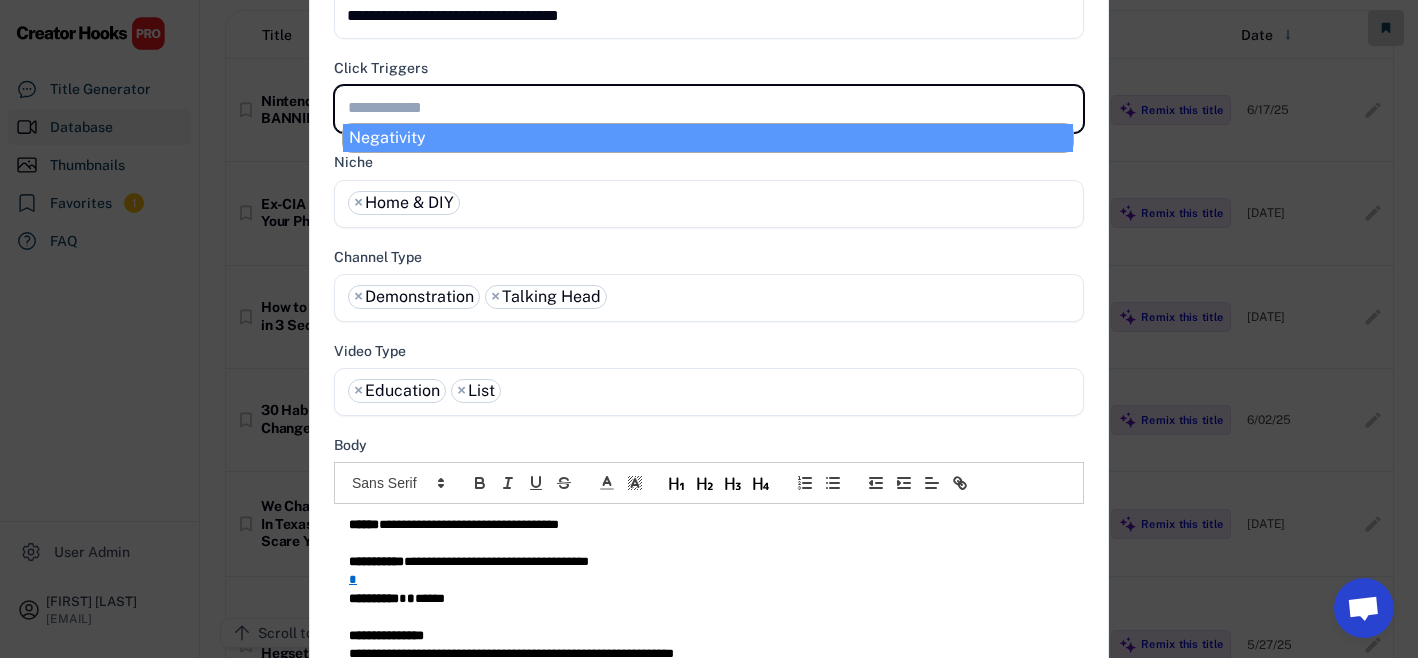 scroll, scrollTop: 0, scrollLeft: 0, axis: both 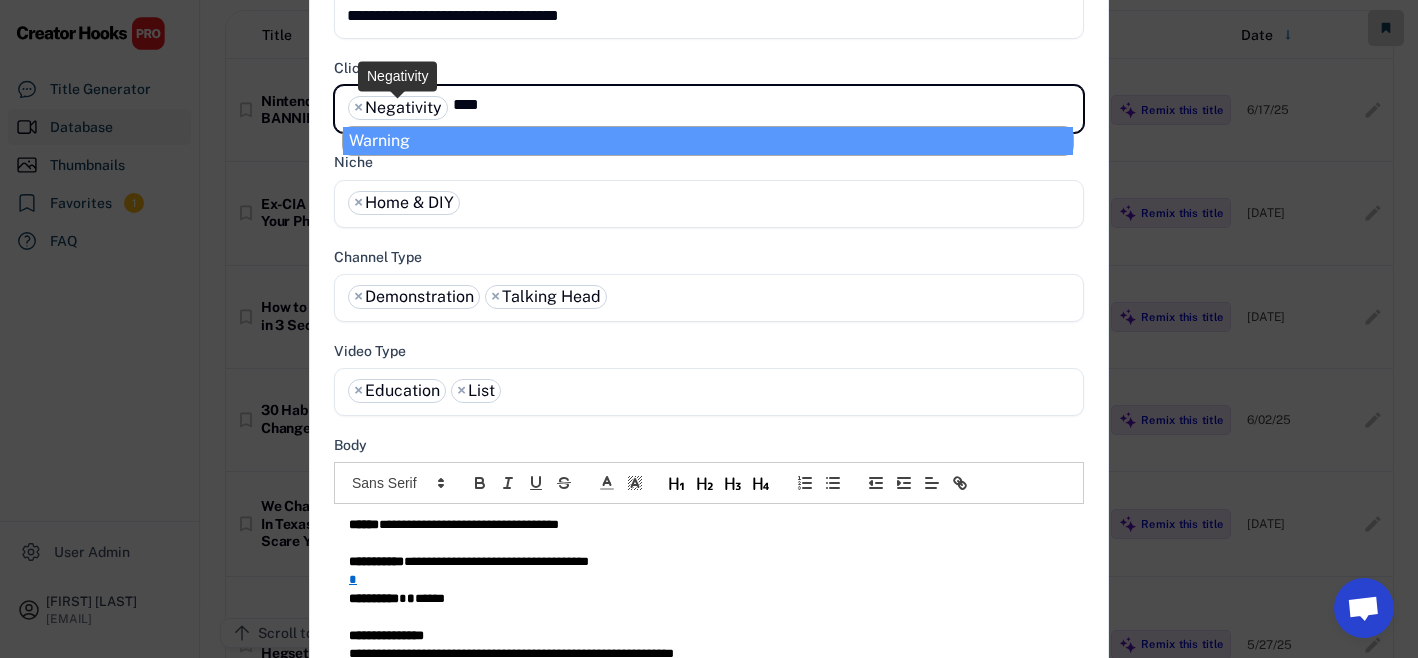 type on "****" 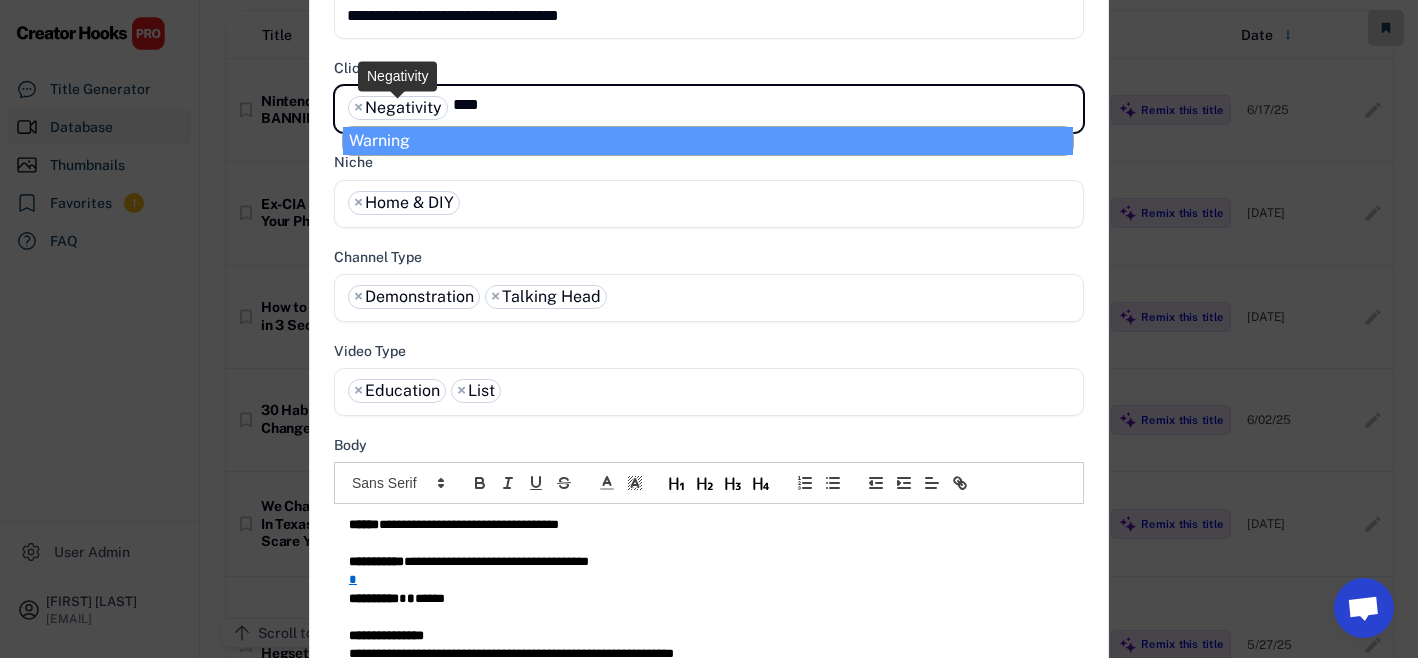 type 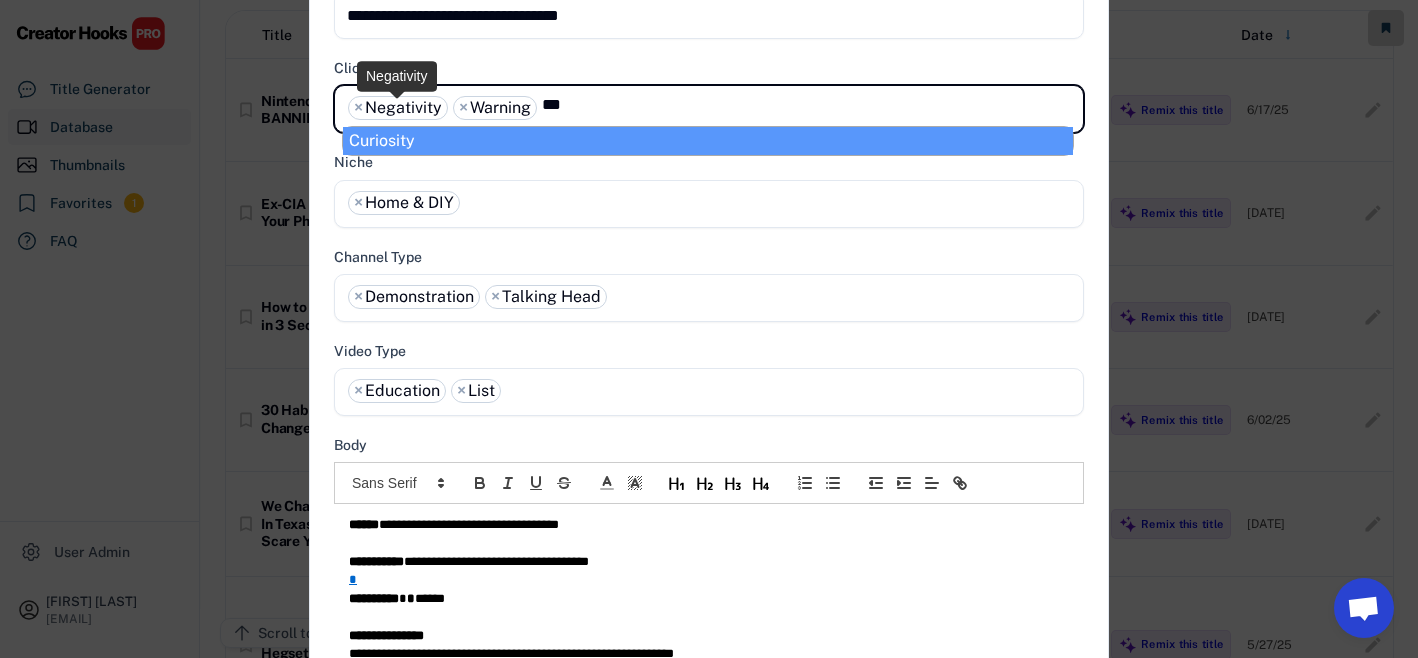 type on "***" 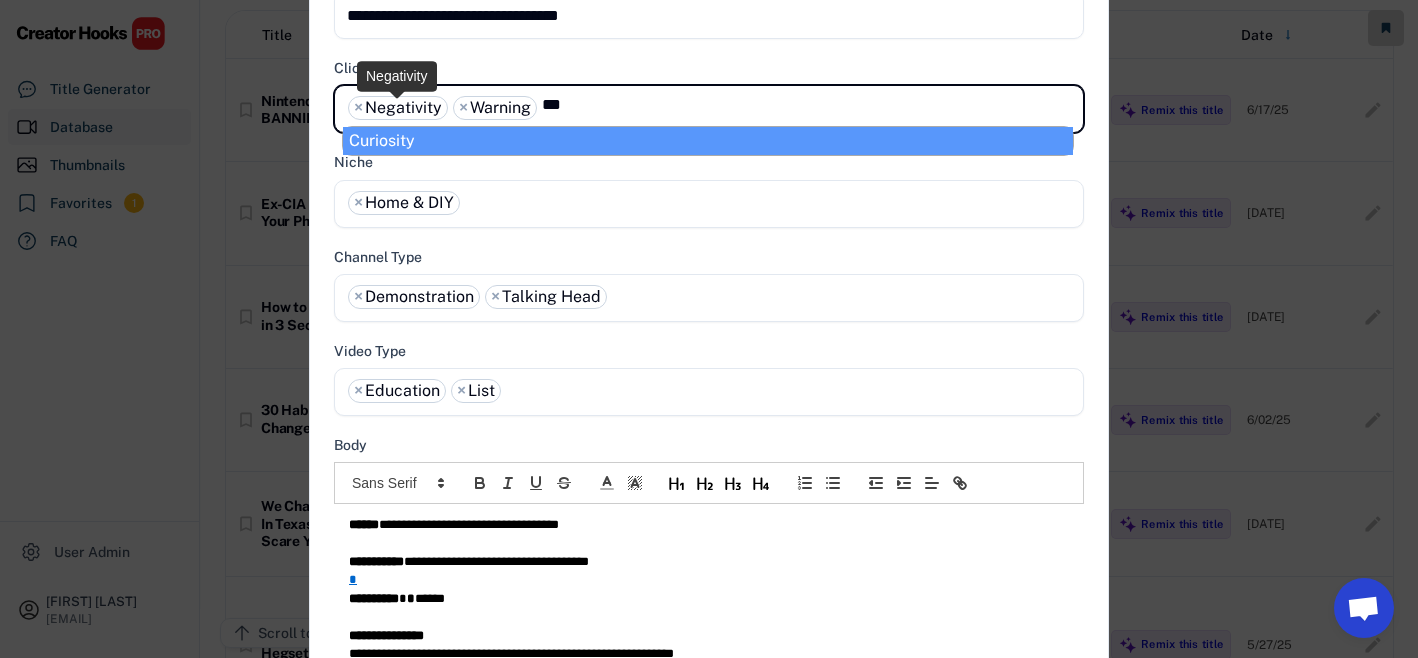 select on "**********" 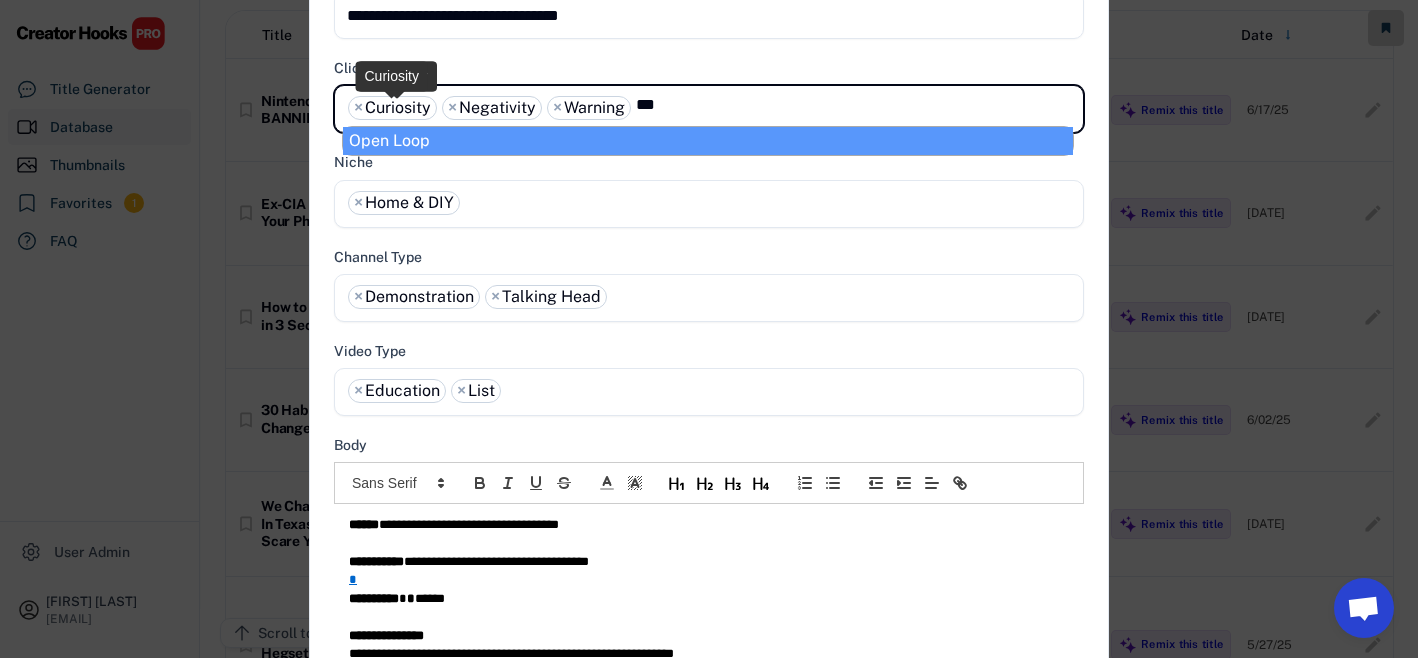 type on "***" 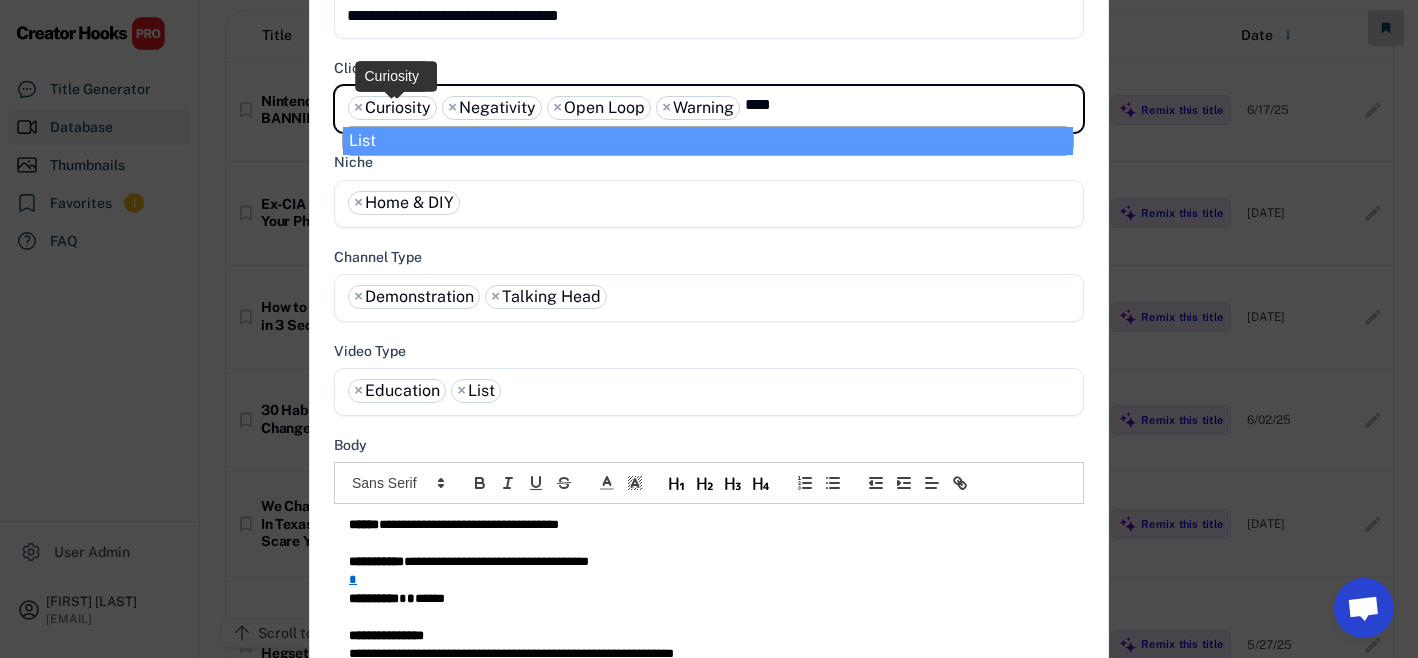 type on "****" 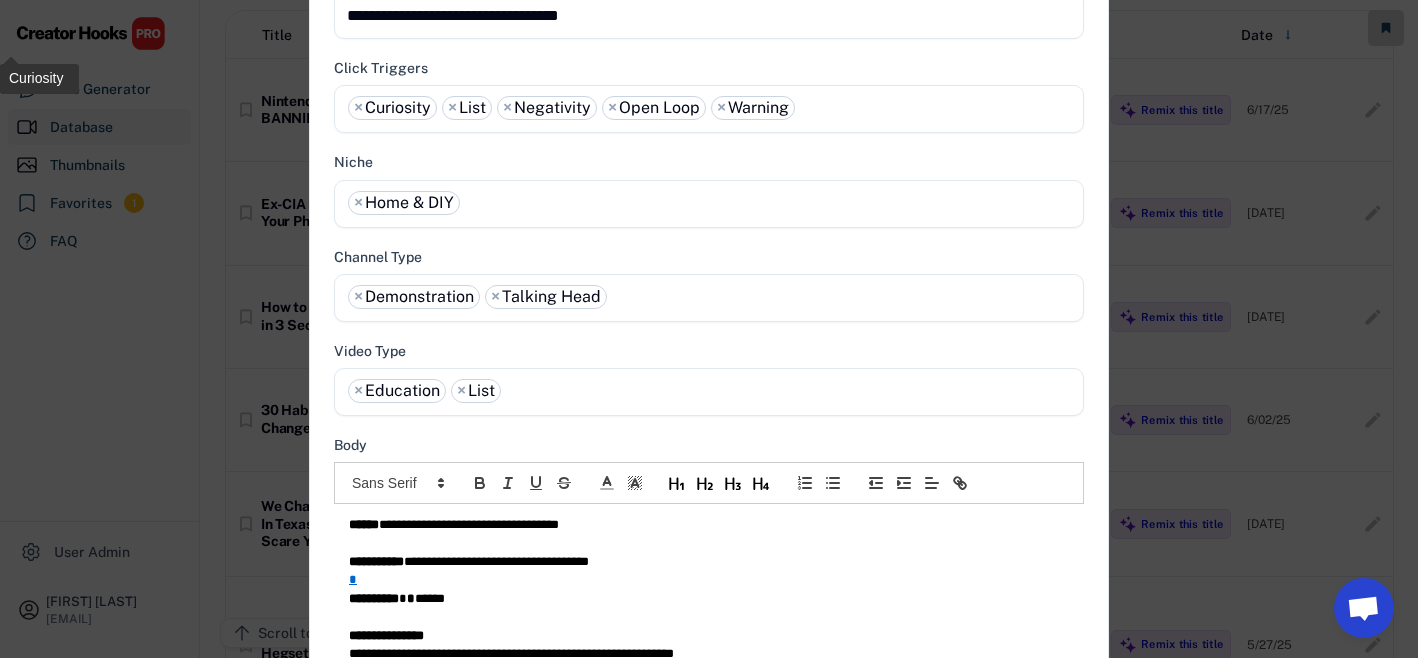 scroll, scrollTop: 309, scrollLeft: 0, axis: vertical 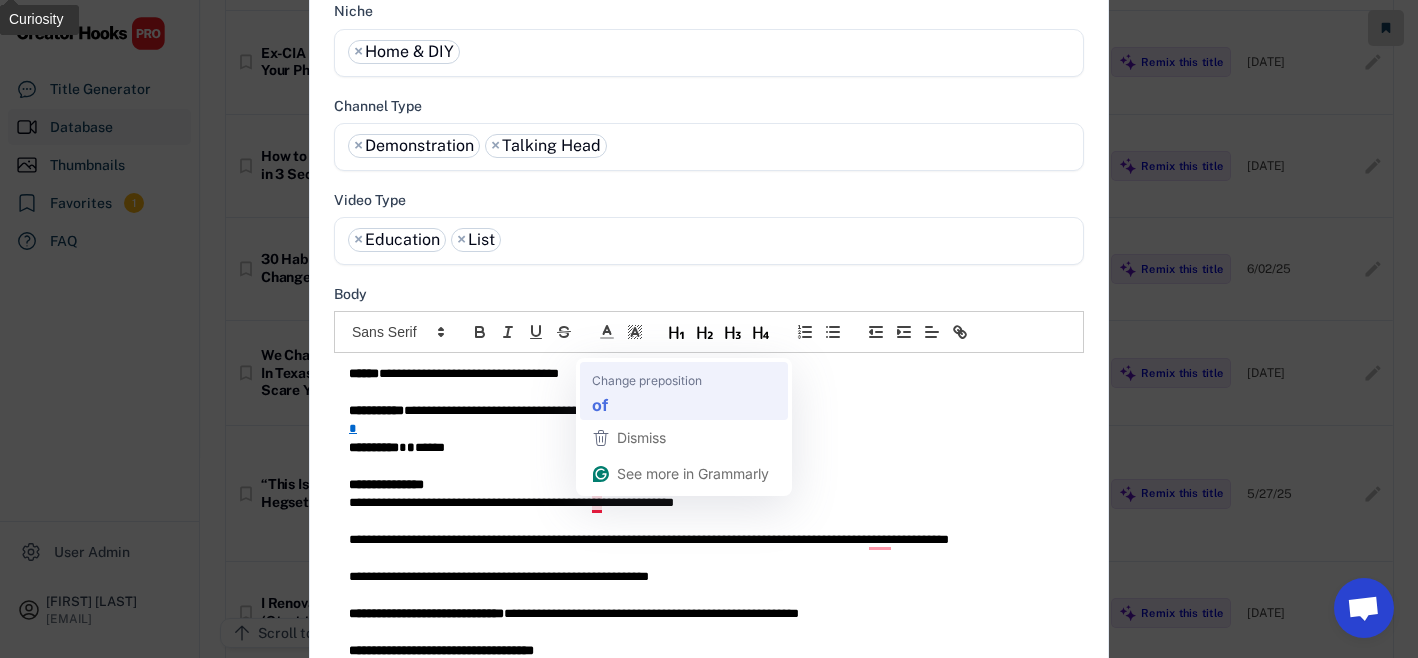 type 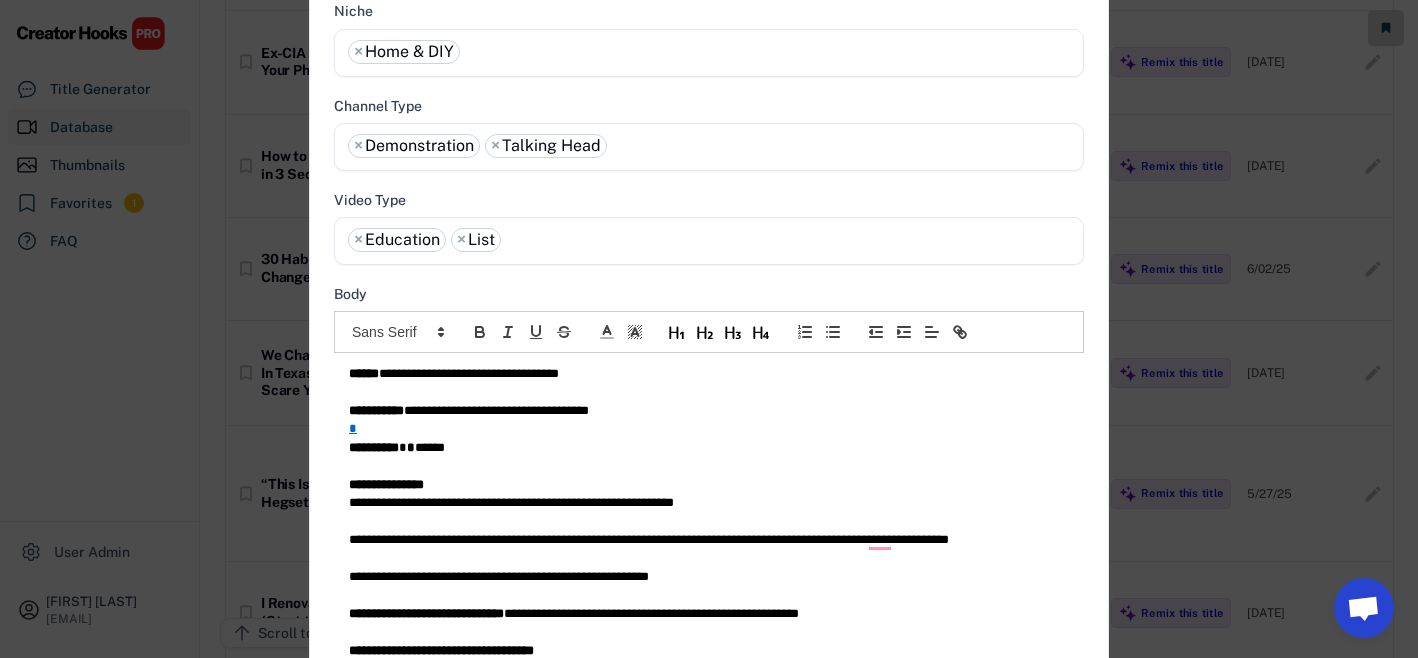 click at bounding box center [709, 559] 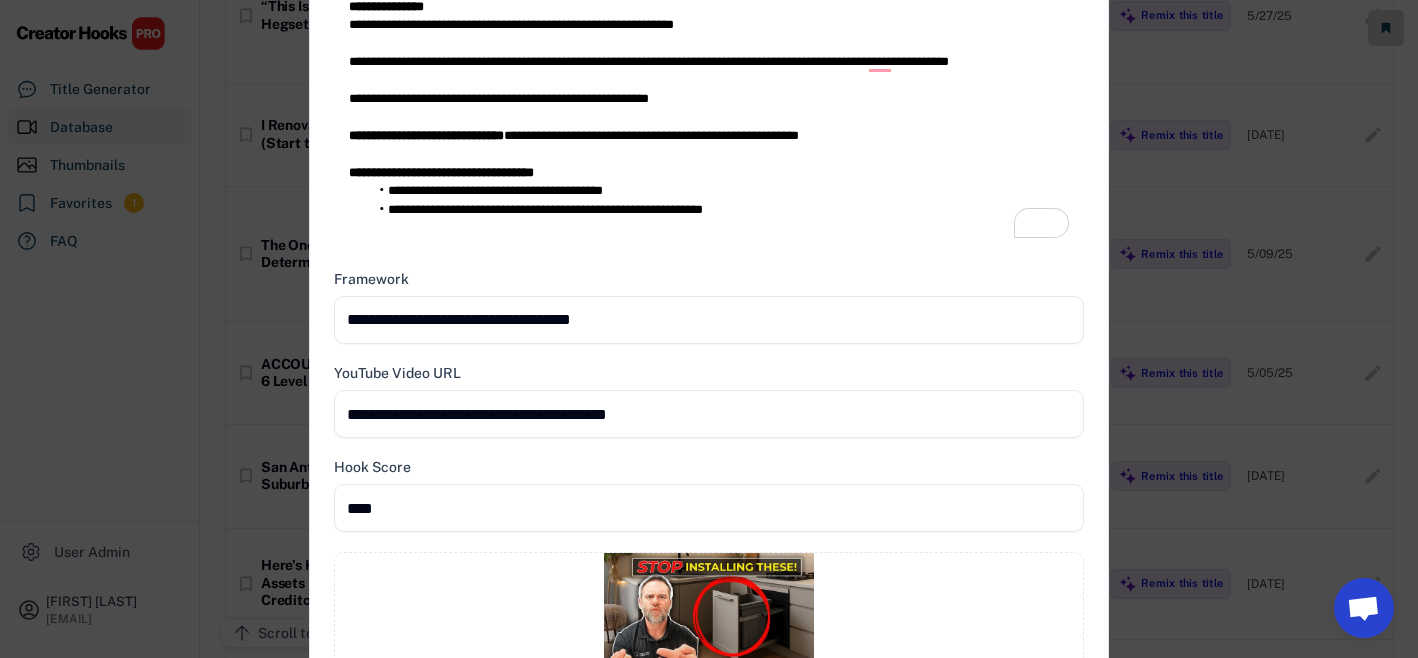 scroll, scrollTop: 999, scrollLeft: 0, axis: vertical 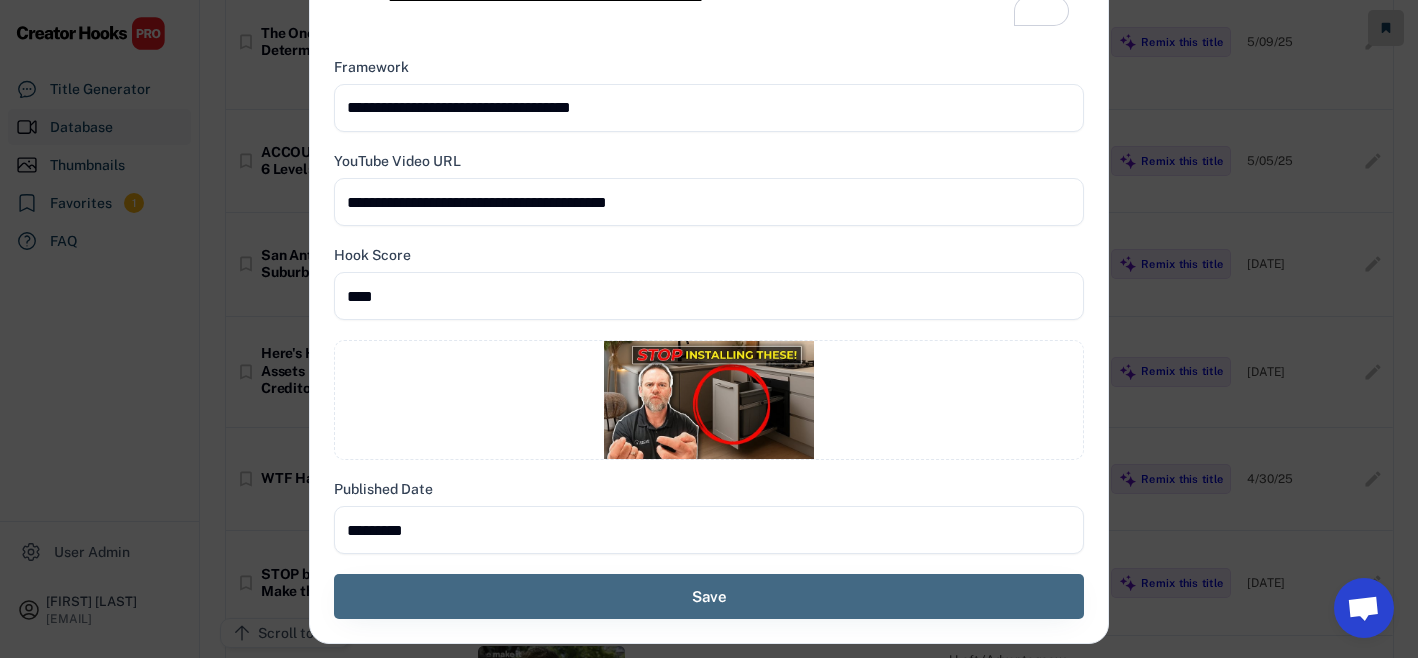 click on "Save" at bounding box center [709, 596] 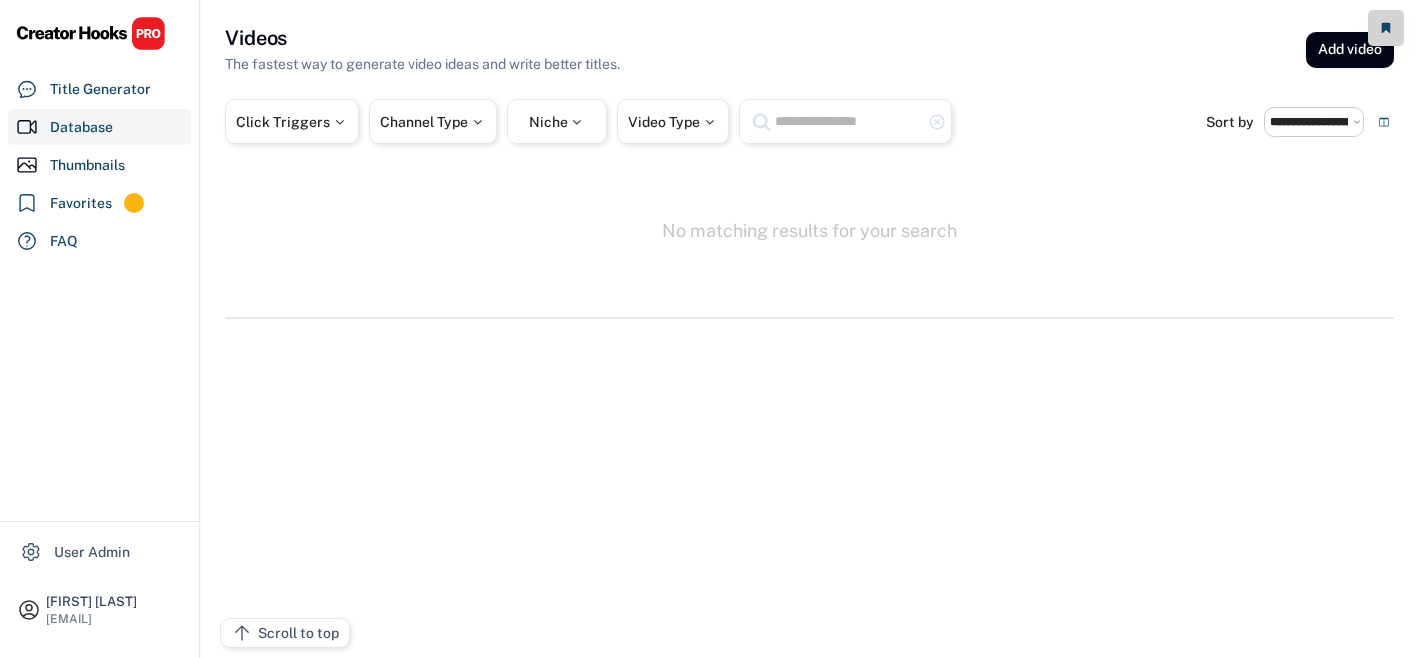 select on "**********" 